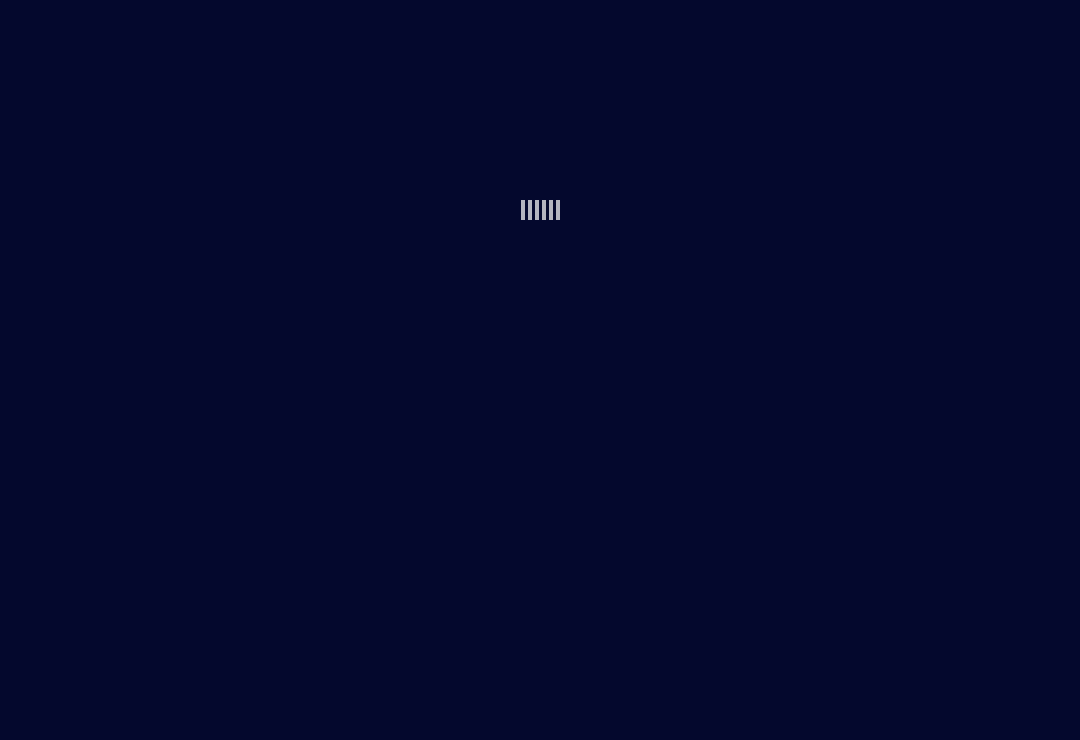 scroll, scrollTop: 0, scrollLeft: 0, axis: both 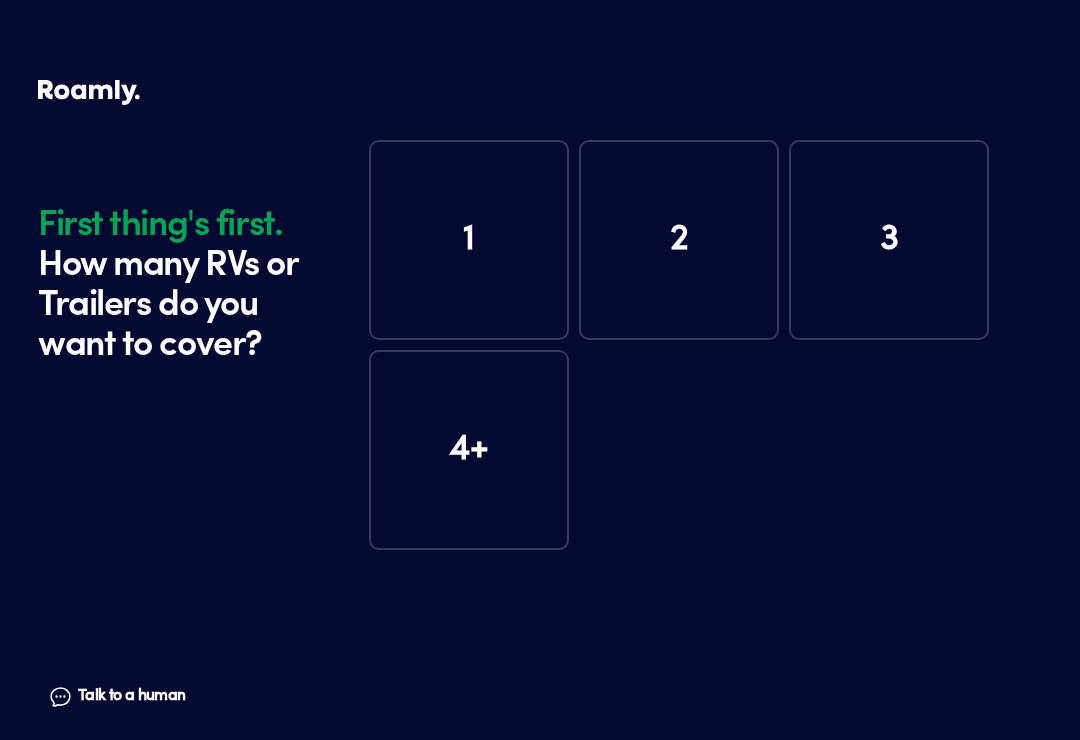 click on "1" at bounding box center (469, 240) 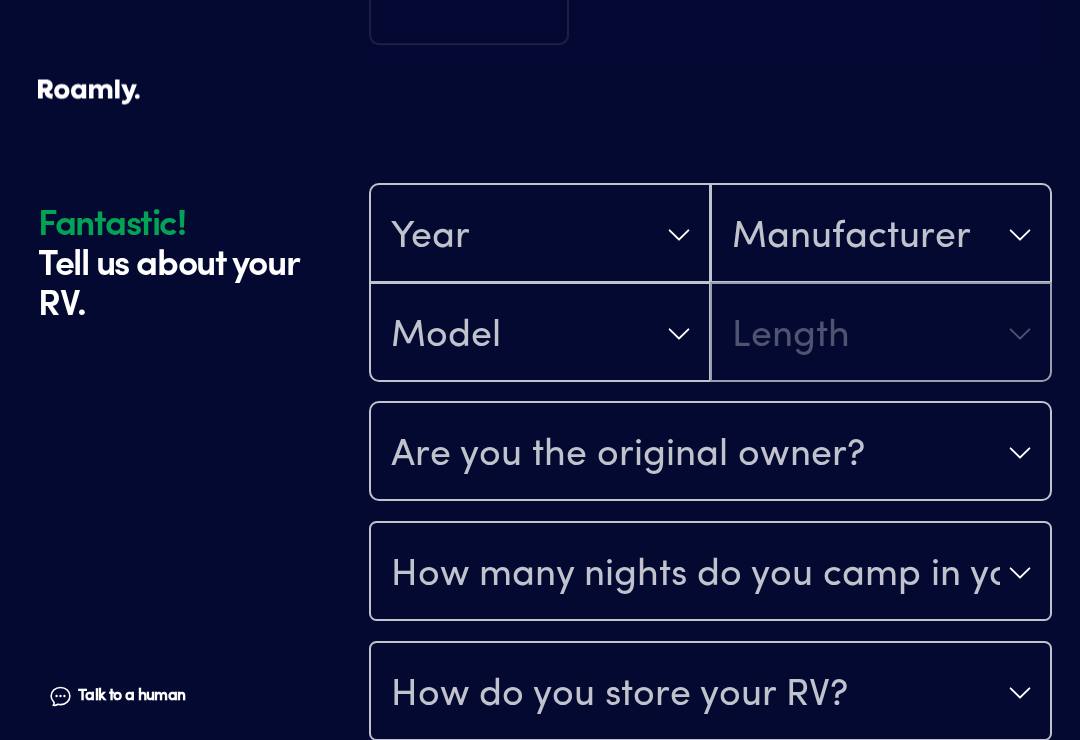 scroll, scrollTop: 590, scrollLeft: 0, axis: vertical 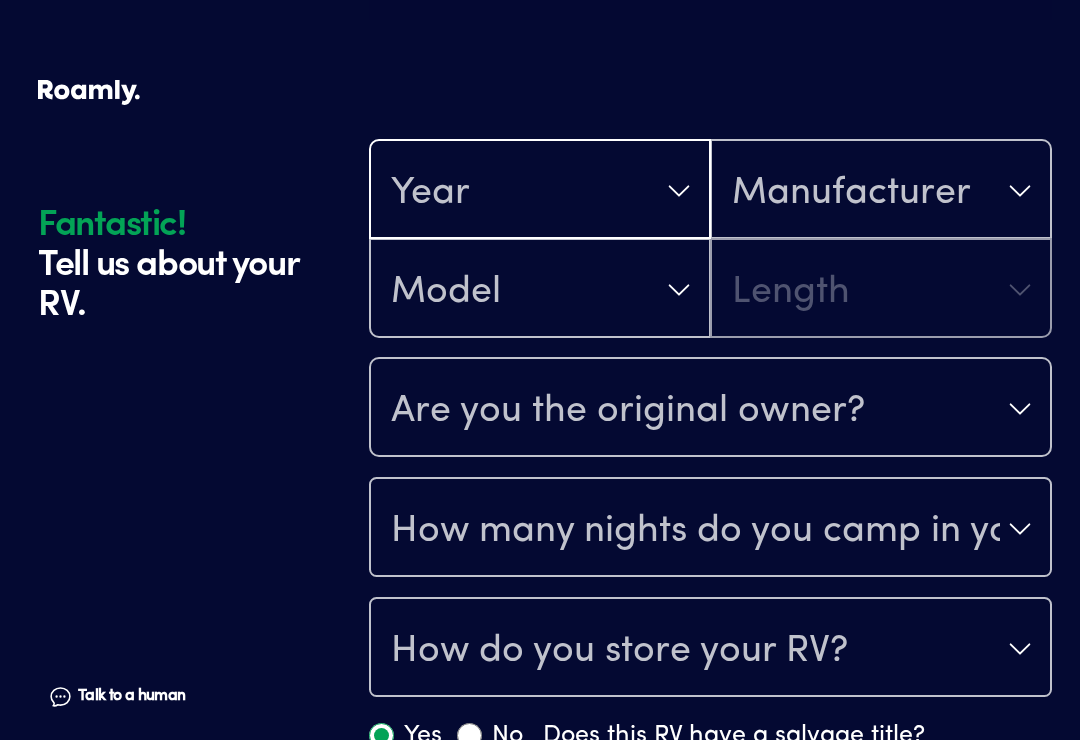 click on "Year" at bounding box center [540, 191] 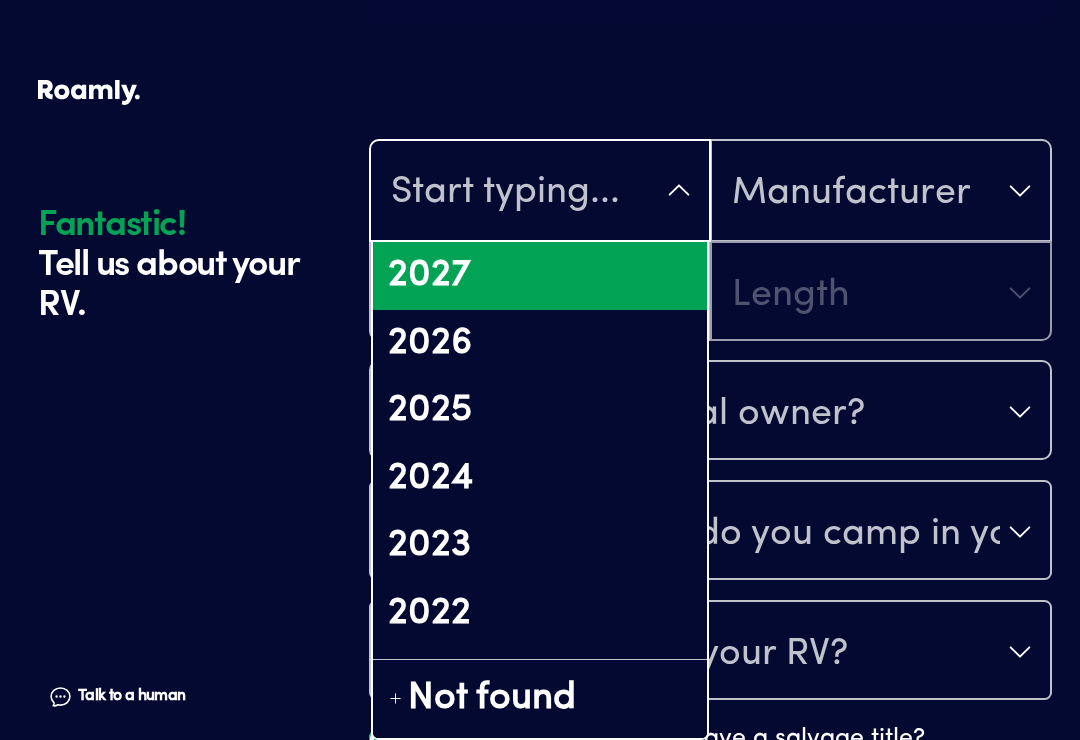 click on "2025" at bounding box center [540, 411] 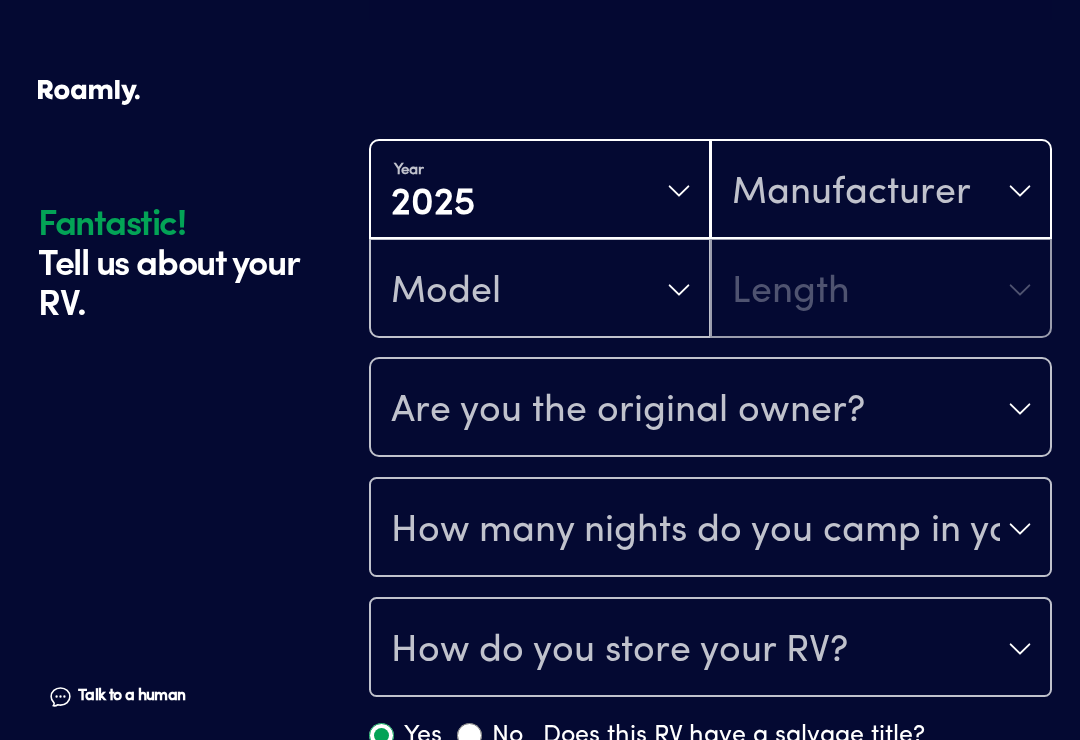 click on "Manufacturer" at bounding box center [881, 191] 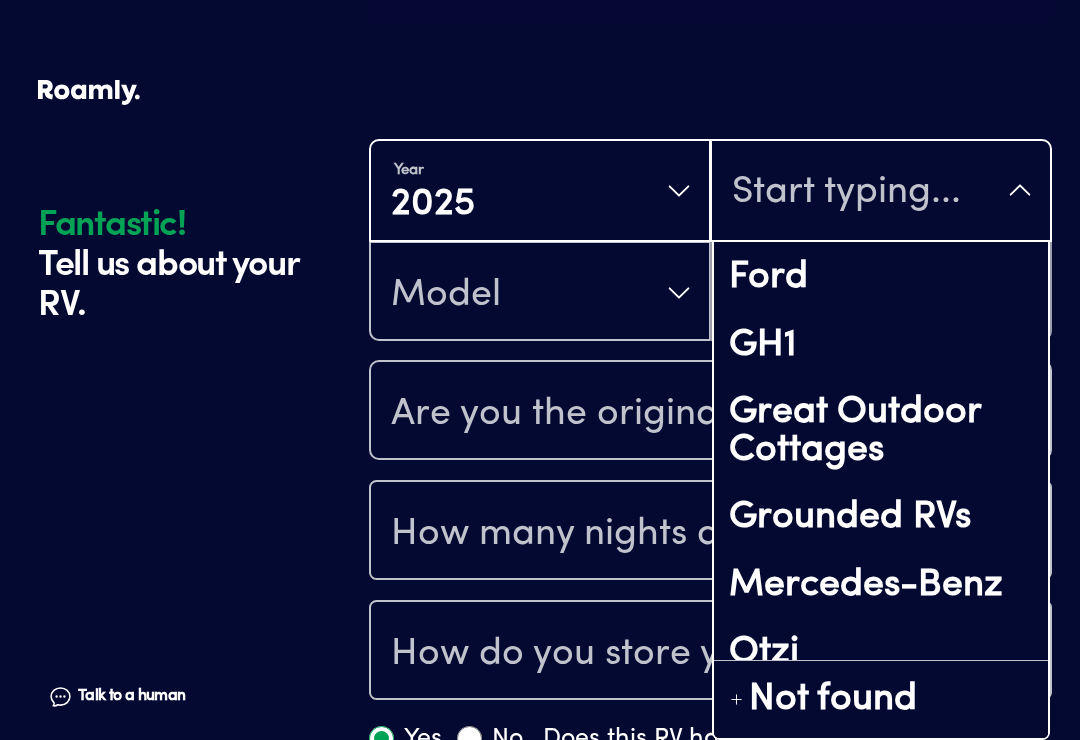 scroll, scrollTop: 271, scrollLeft: 0, axis: vertical 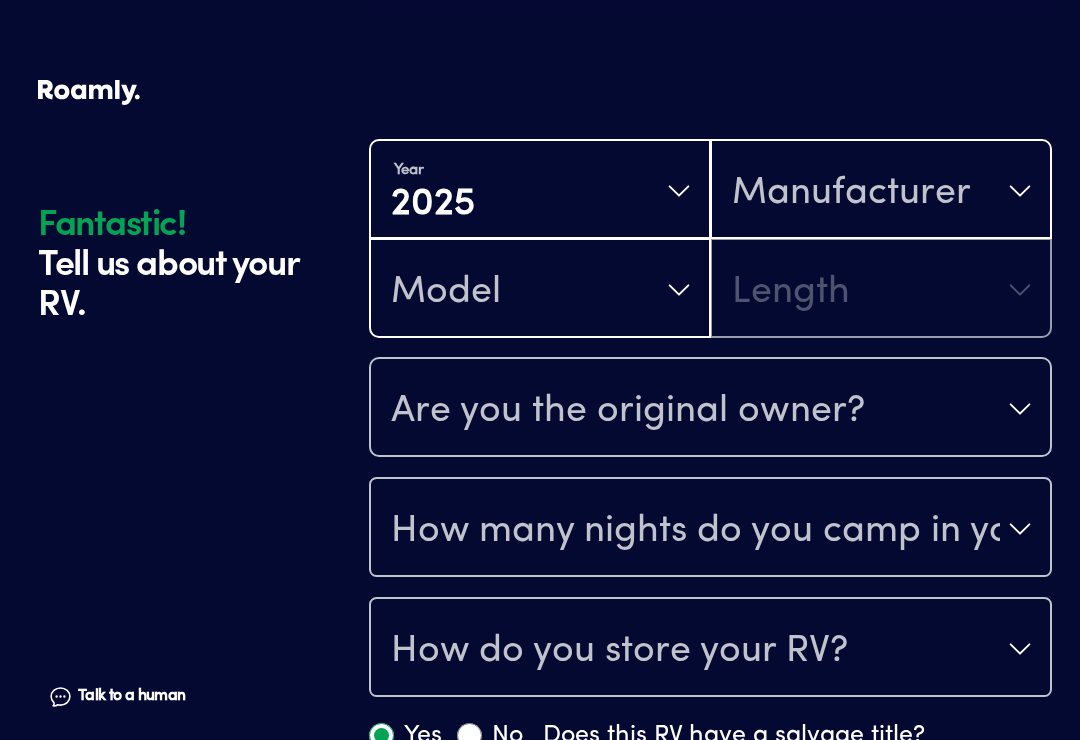 click on "Model" at bounding box center [540, 290] 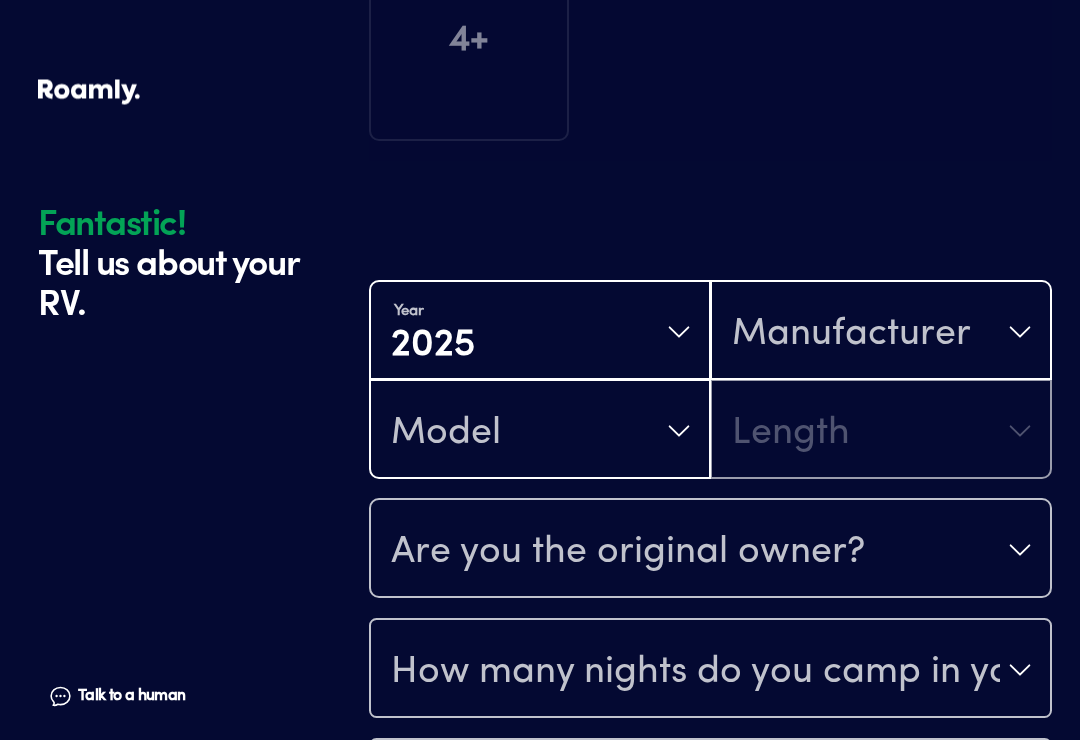 scroll, scrollTop: 449, scrollLeft: 0, axis: vertical 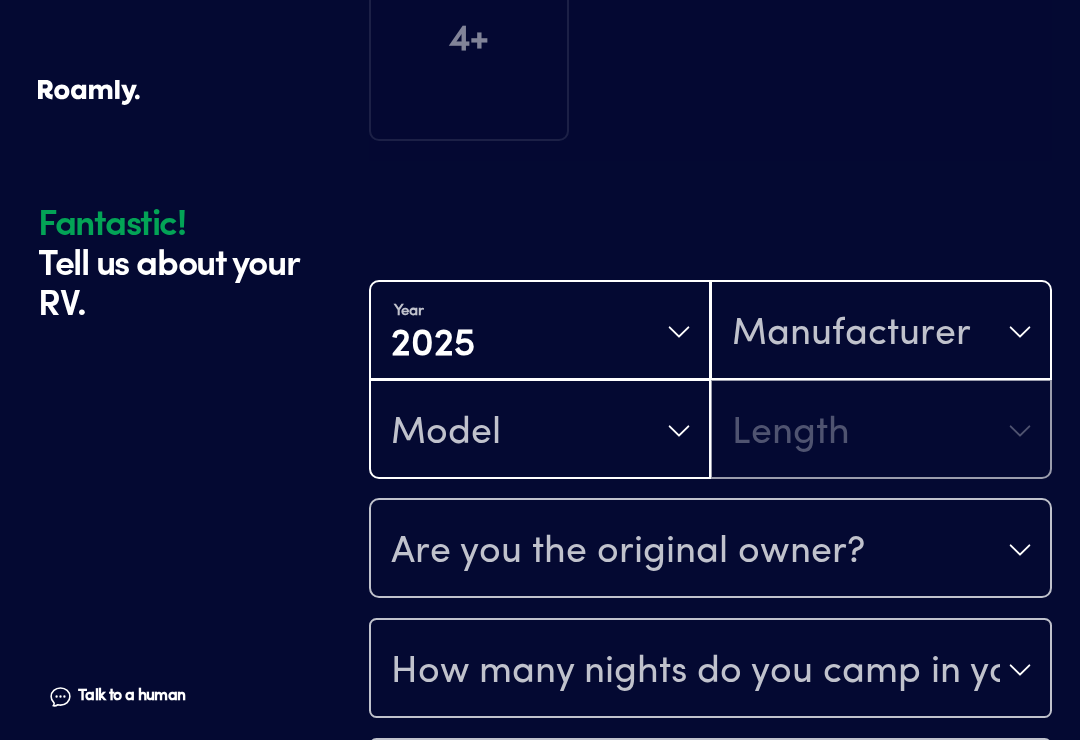 click on "Model" at bounding box center (540, 431) 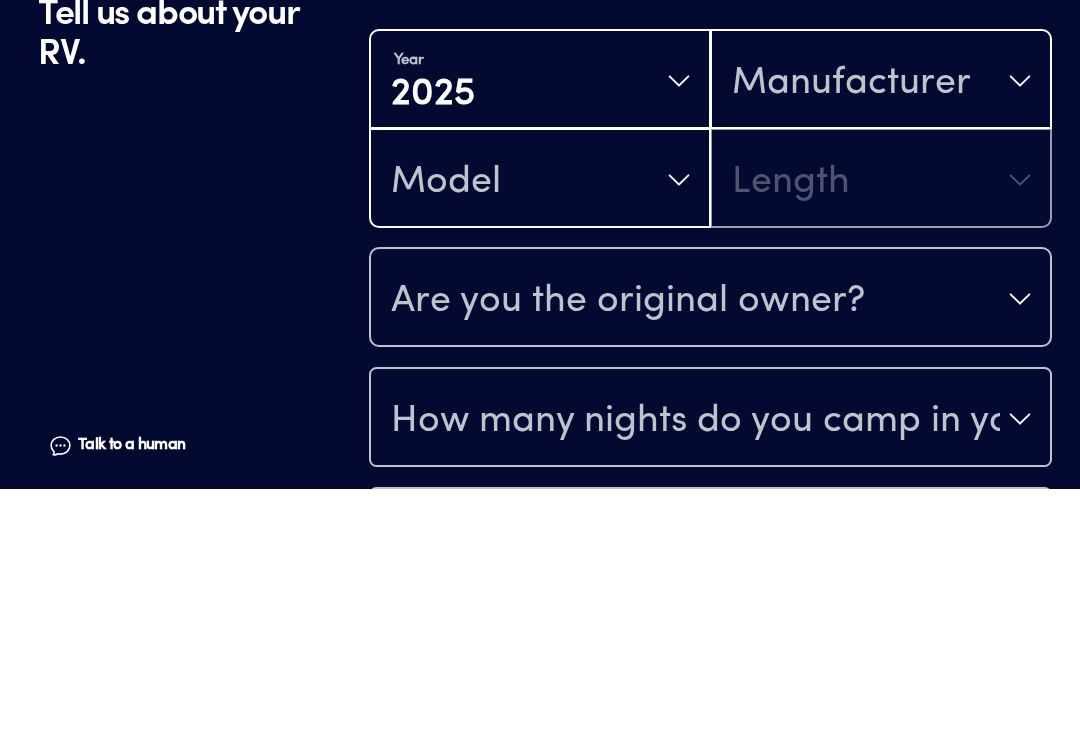 scroll, scrollTop: 700, scrollLeft: 0, axis: vertical 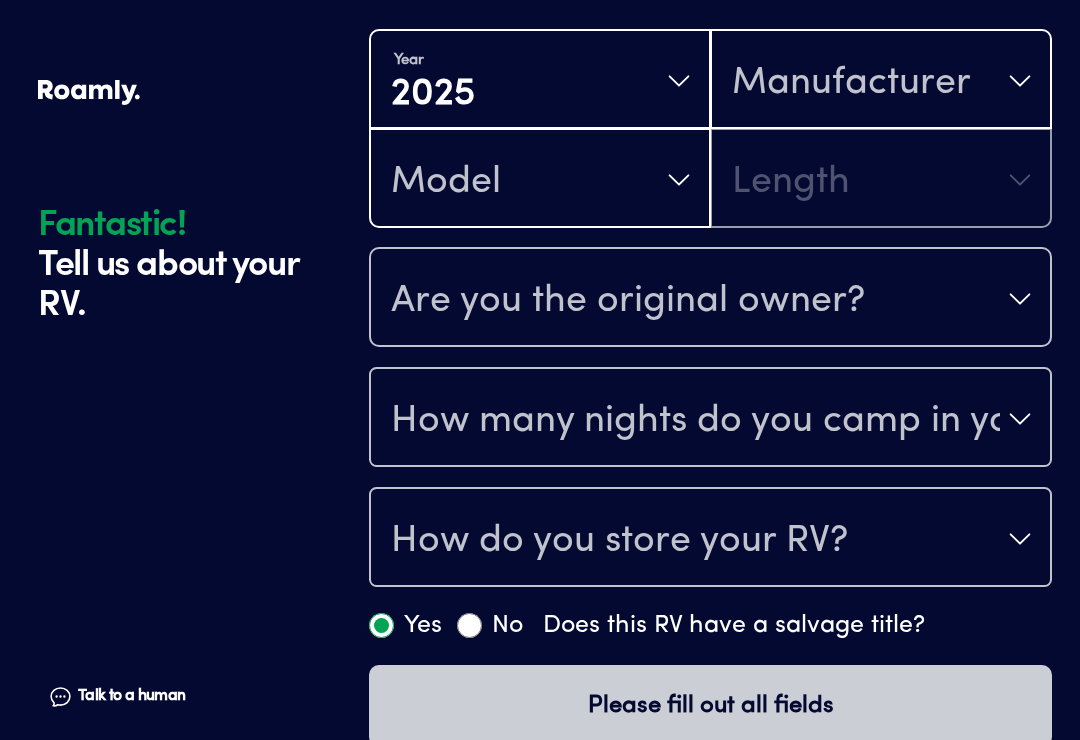 click on "Manufacturer" at bounding box center [881, 81] 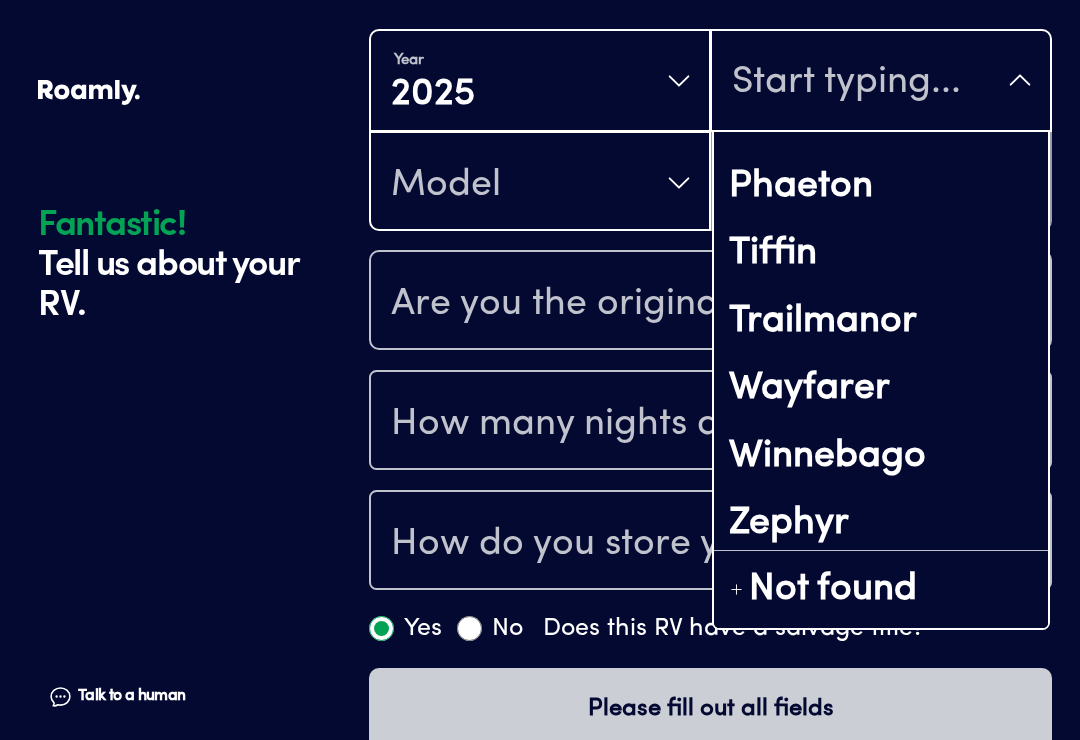 scroll, scrollTop: 691, scrollLeft: 0, axis: vertical 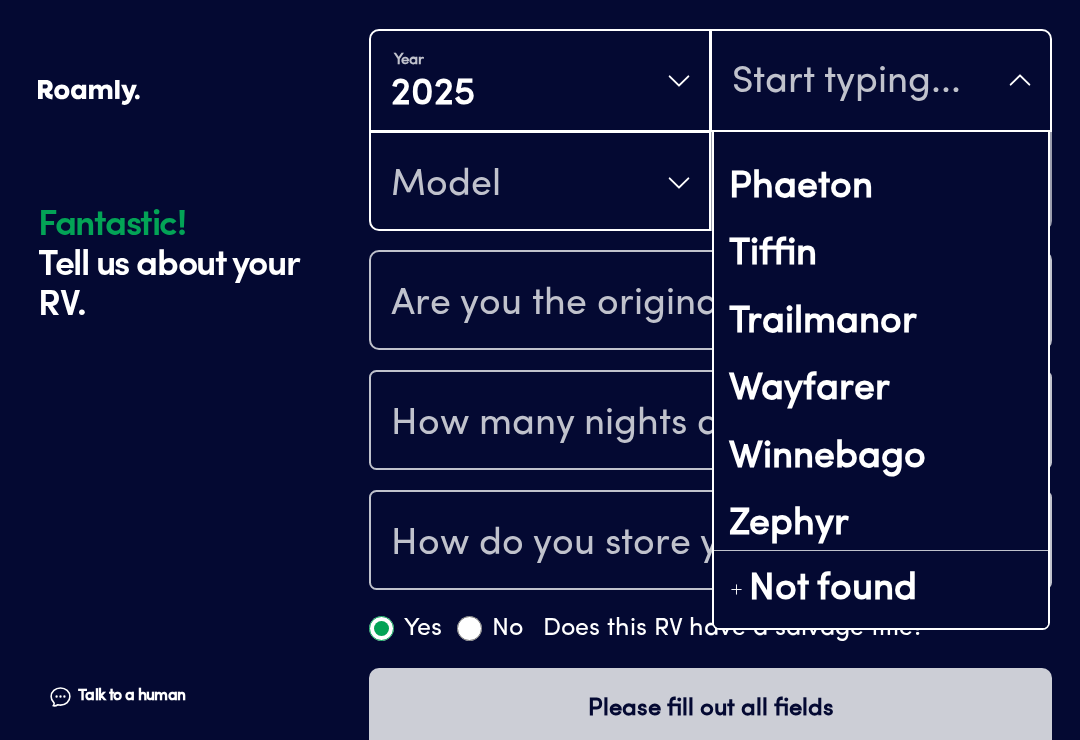 click on "Not found" at bounding box center (833, 590) 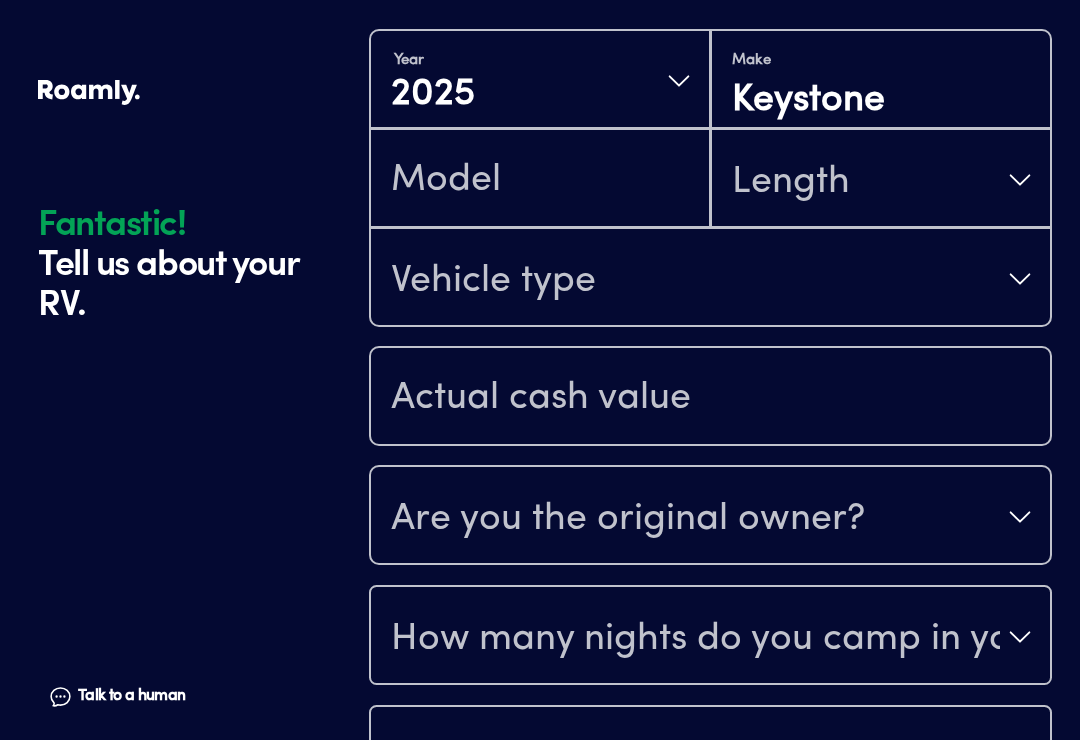 type on "Keystone" 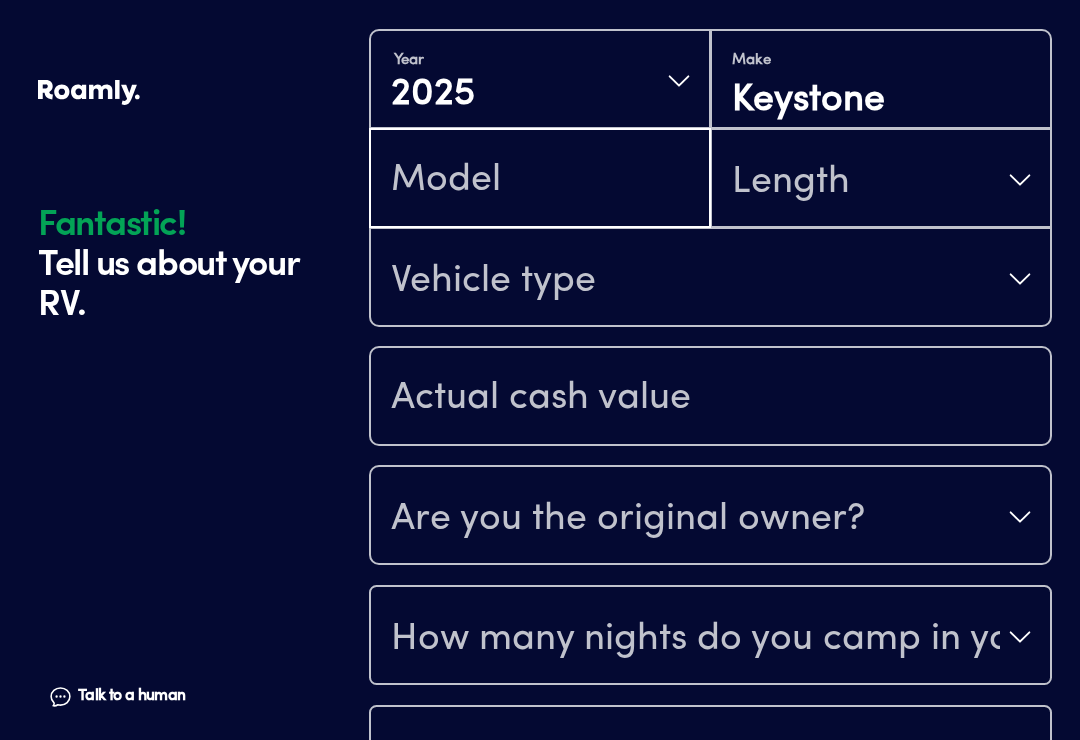 click at bounding box center (540, 180) 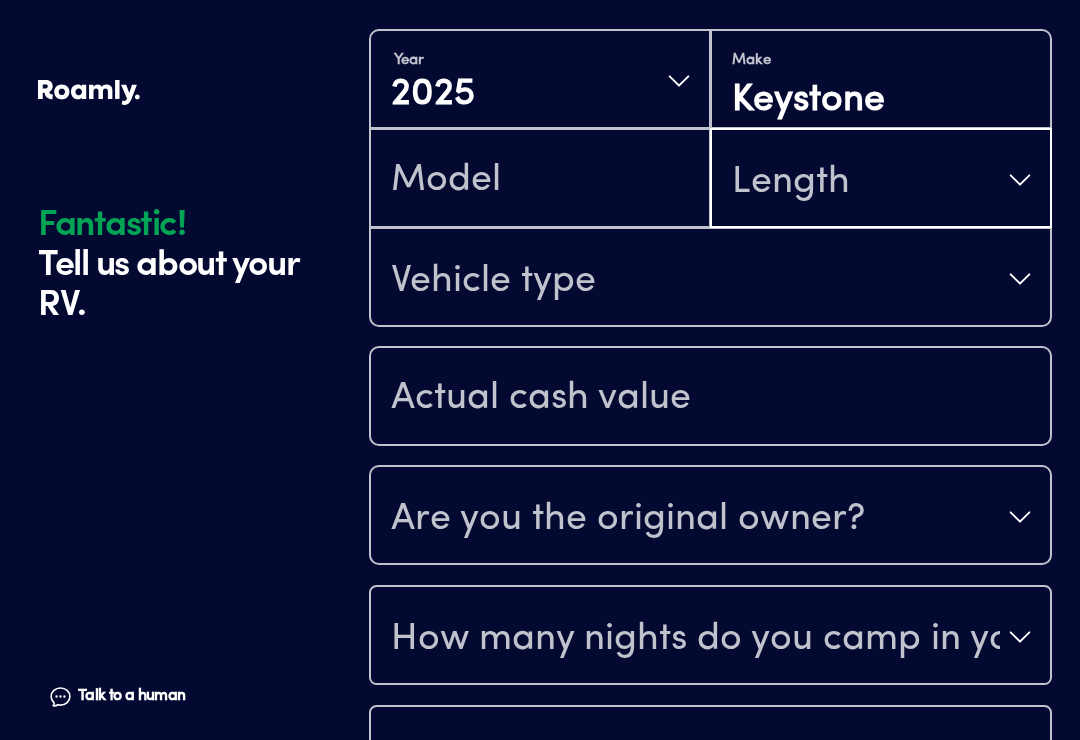 click on "Length" at bounding box center [881, 180] 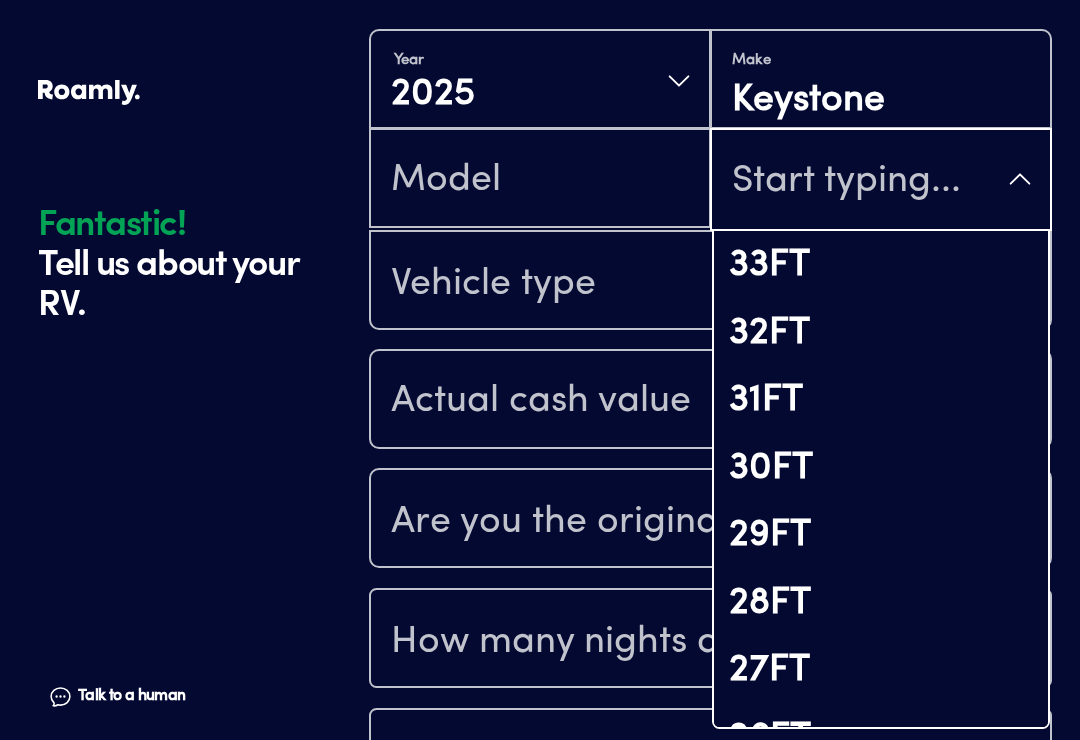 scroll, scrollTop: 810, scrollLeft: 0, axis: vertical 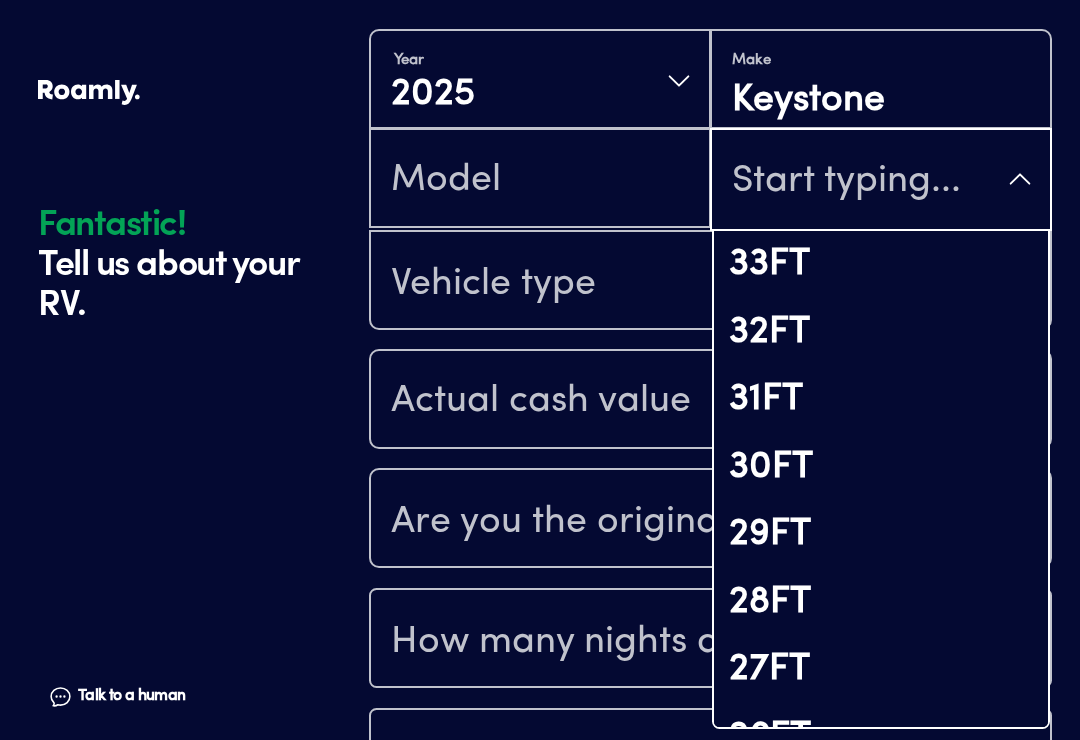 click on "28FT" at bounding box center [881, 603] 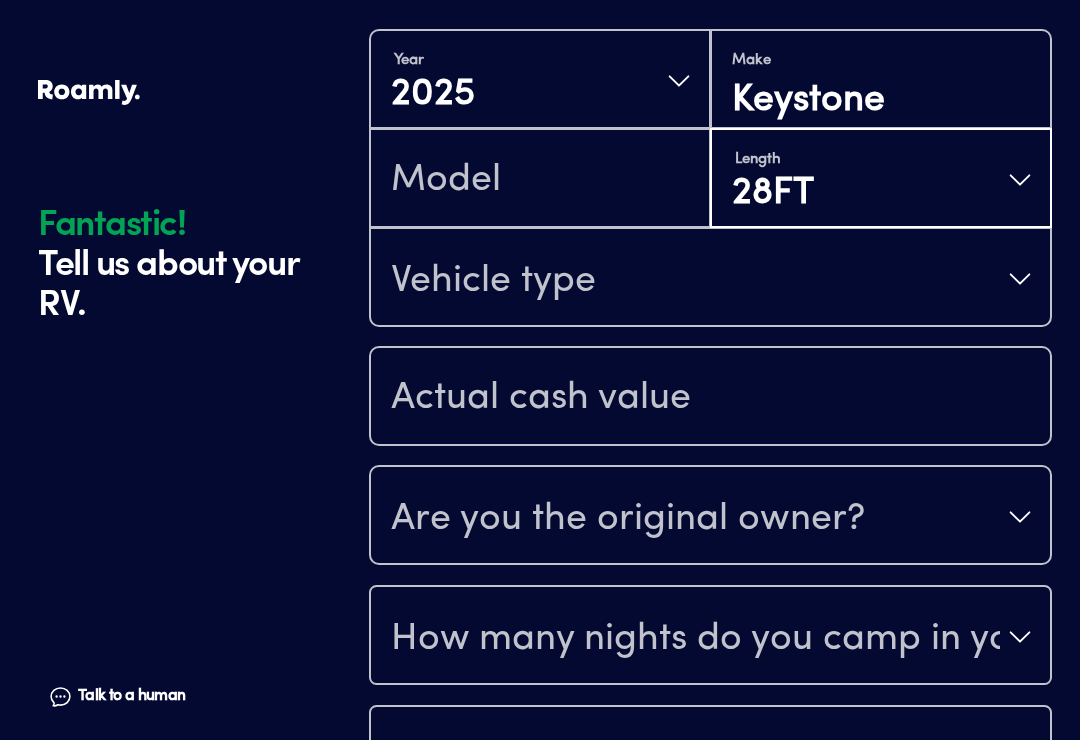 click on "Vehicle type" at bounding box center [710, 279] 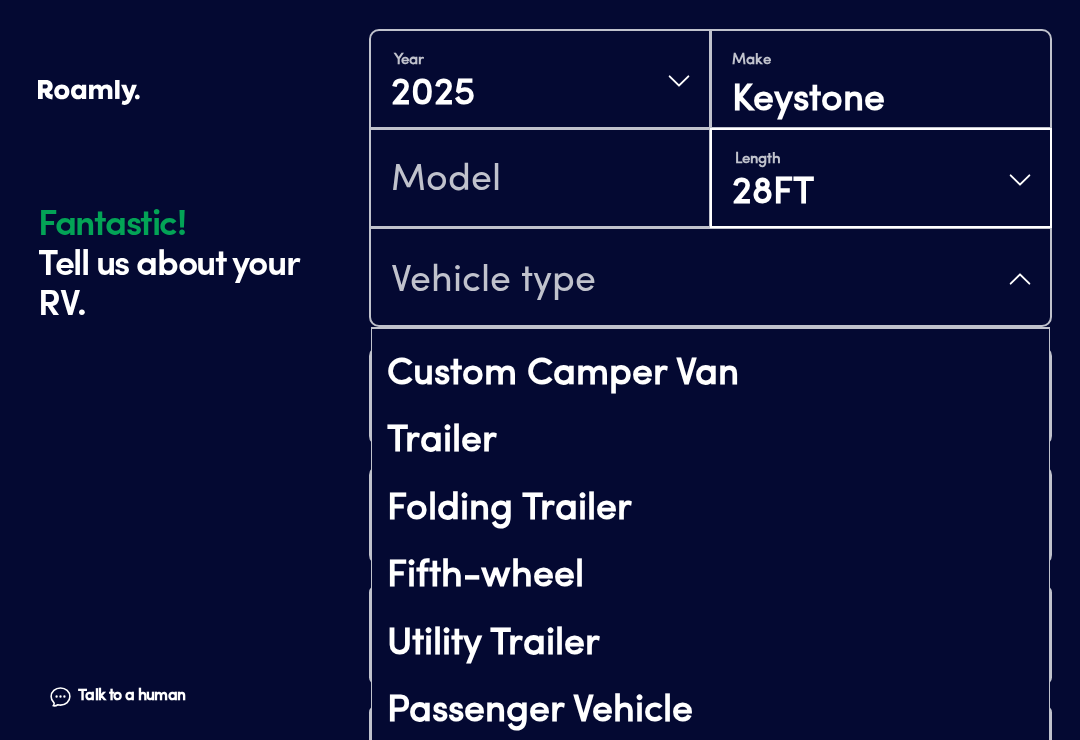 scroll, scrollTop: 221, scrollLeft: 0, axis: vertical 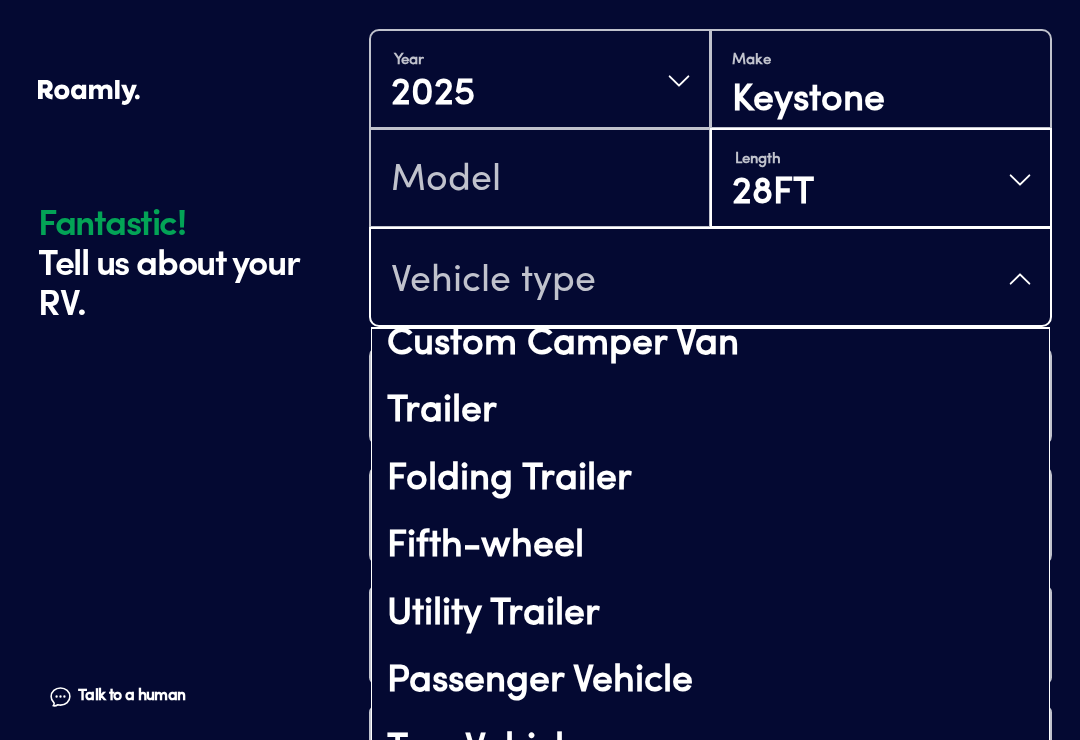 click on "Fifth-wheel" at bounding box center [710, 547] 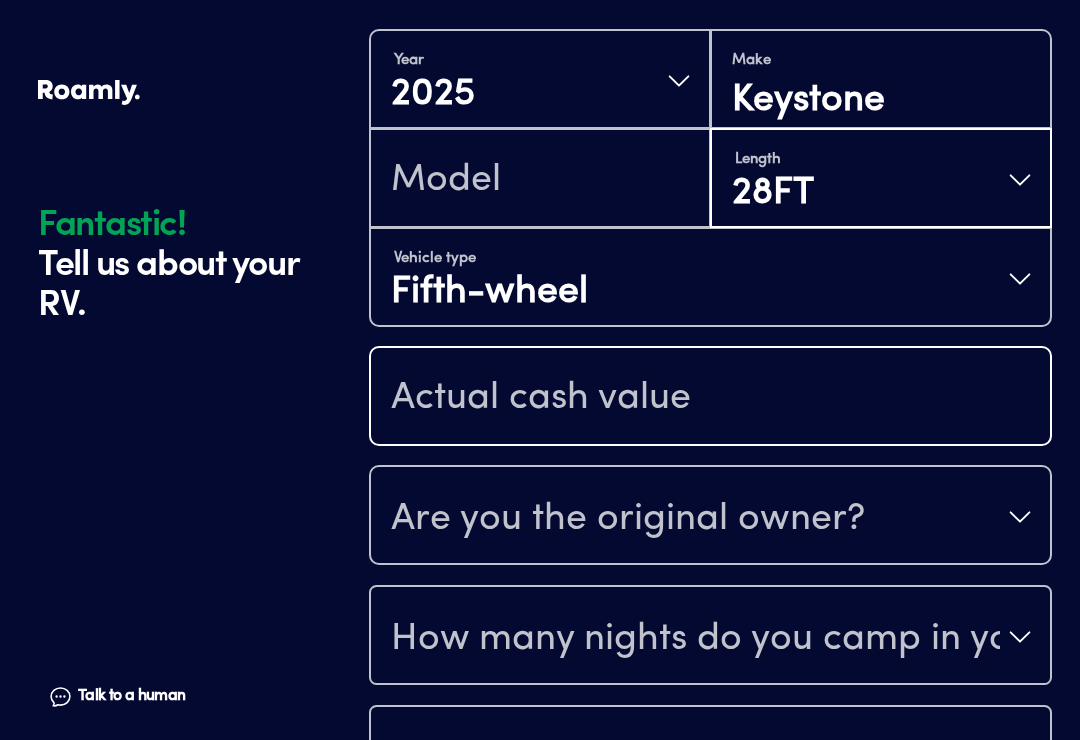 click at bounding box center (710, 398) 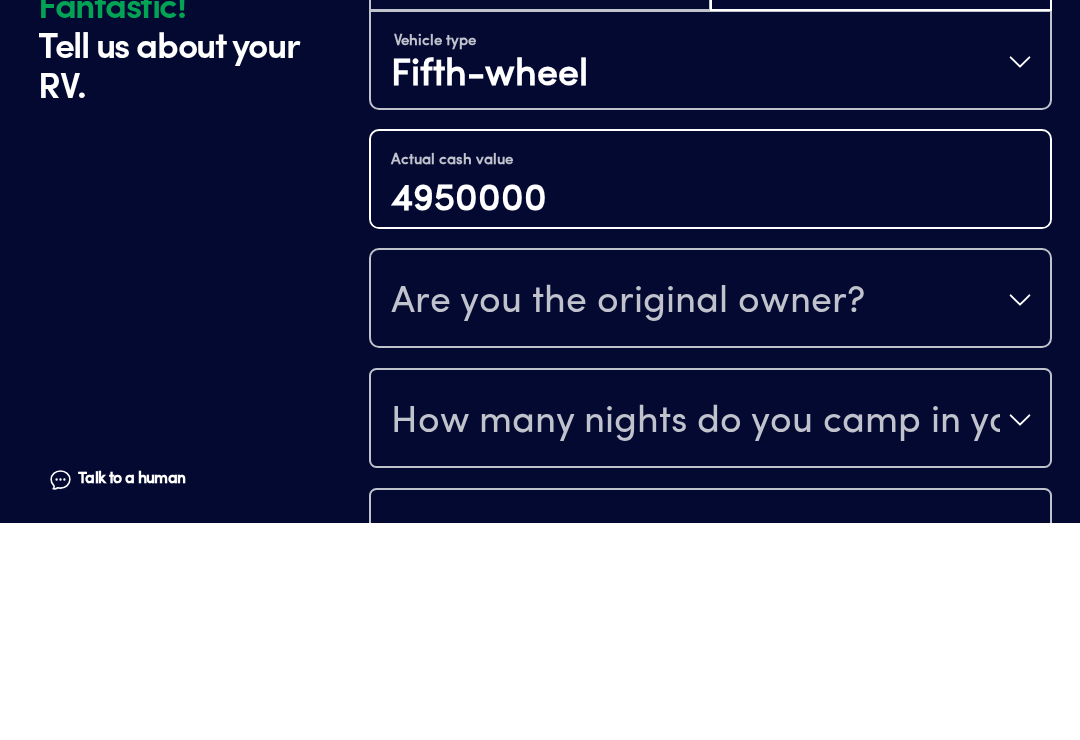 type on "4950000" 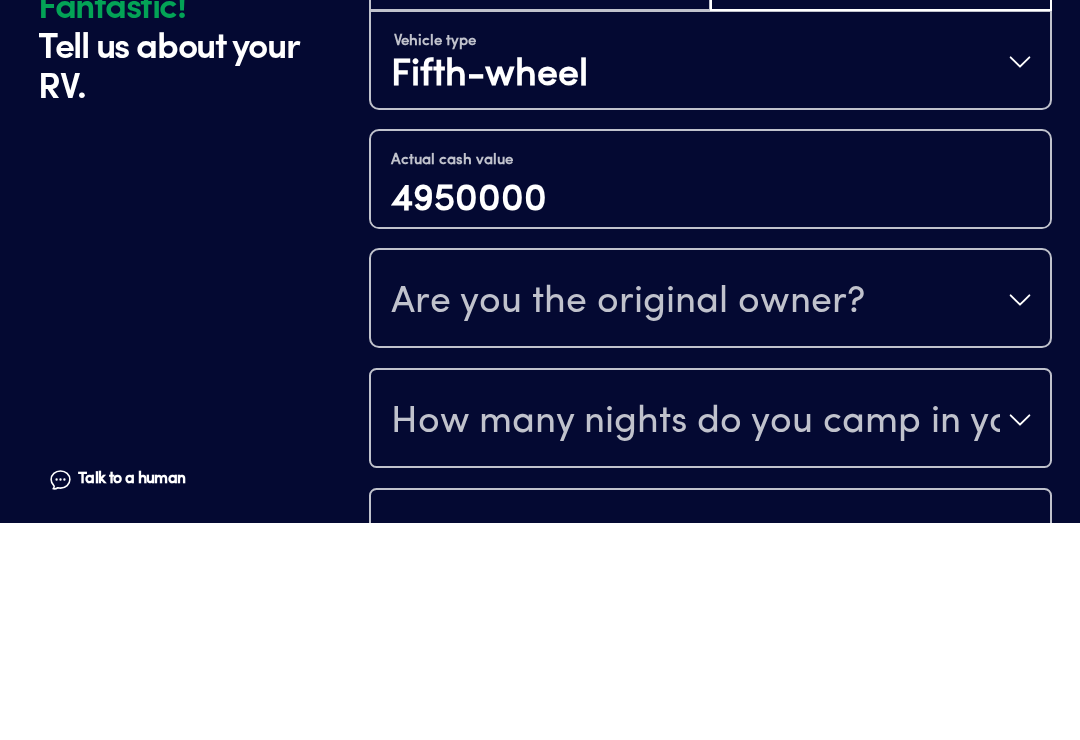 click on "Are you the original owner?" at bounding box center (710, 517) 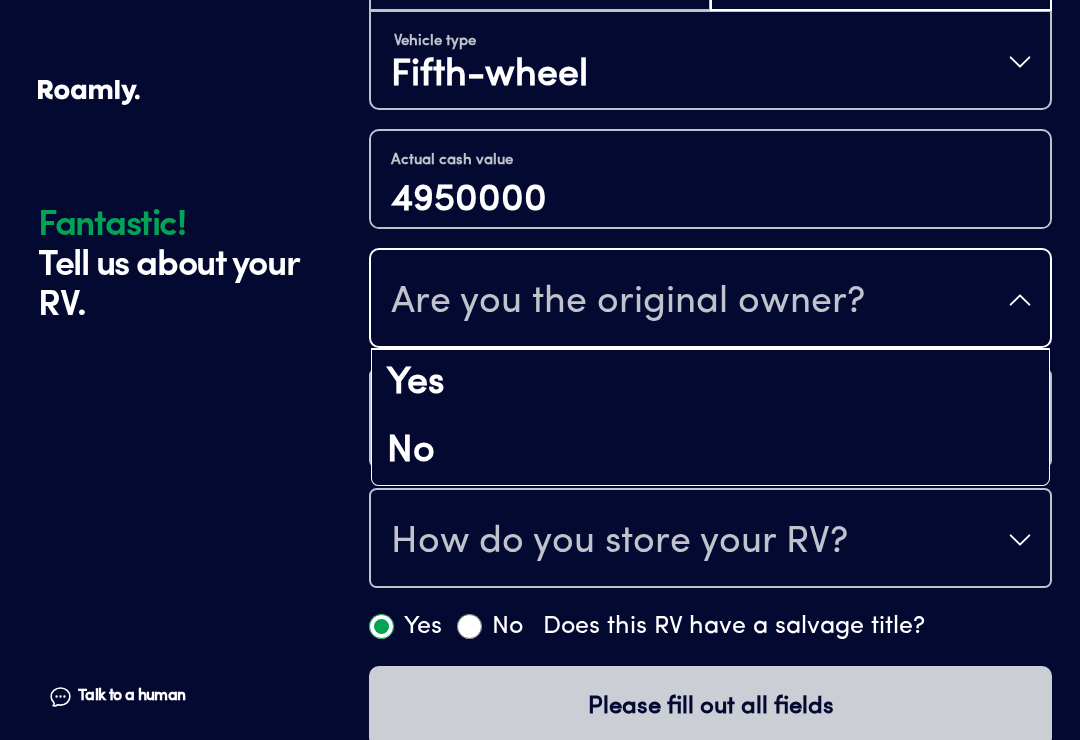 click on "Yes" at bounding box center (710, 384) 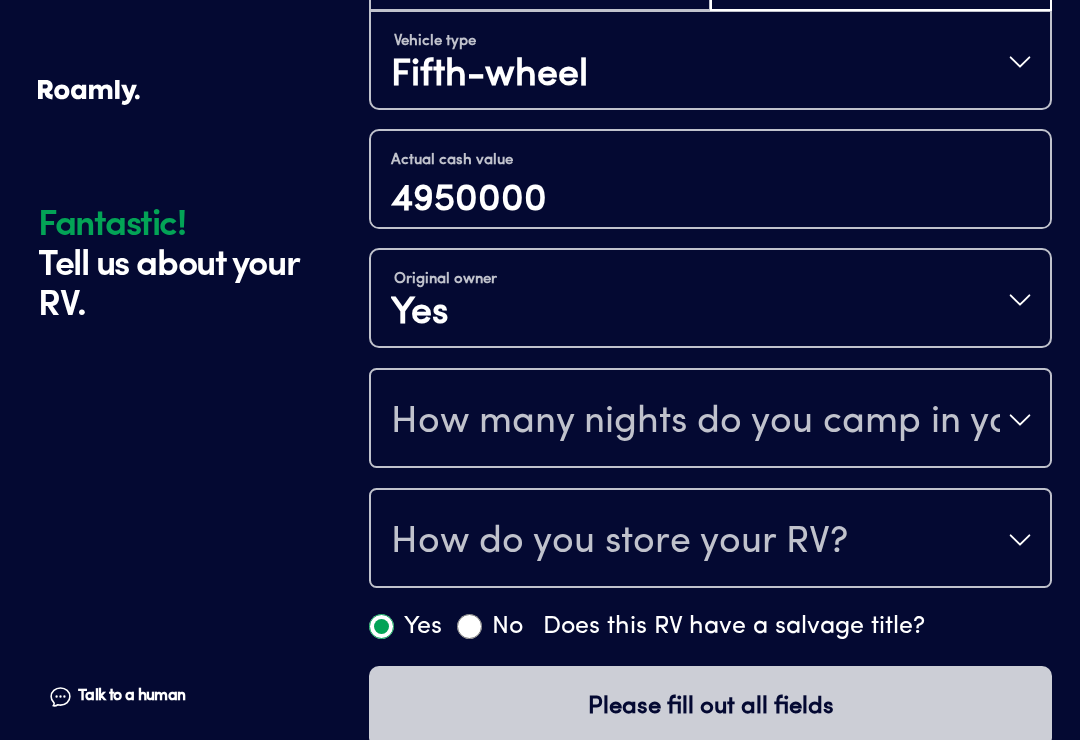 click on "How do you store your RV?" at bounding box center (710, 540) 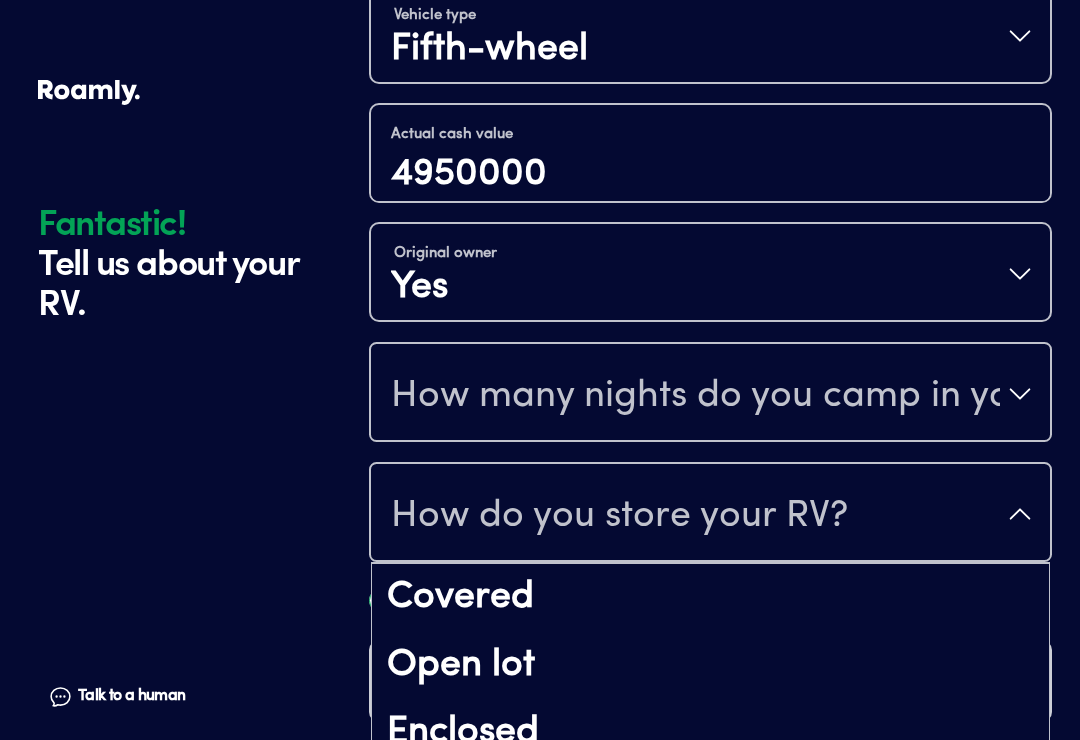 scroll, scrollTop: 25, scrollLeft: 0, axis: vertical 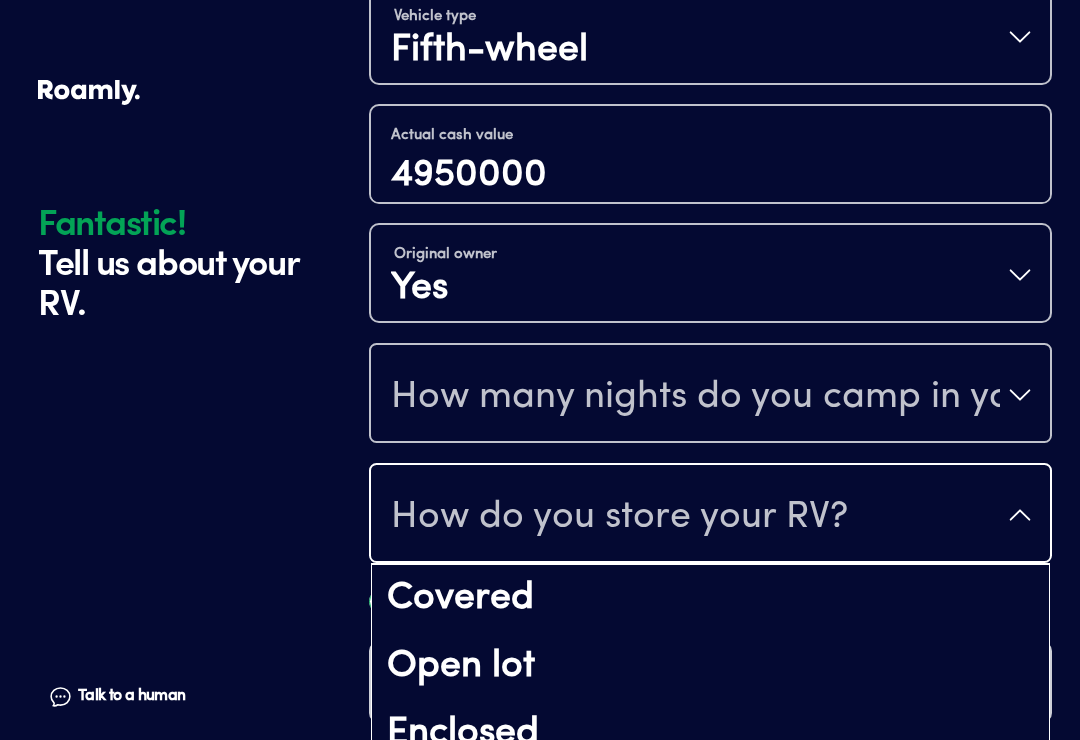 click on "Enclosed" at bounding box center (710, 734) 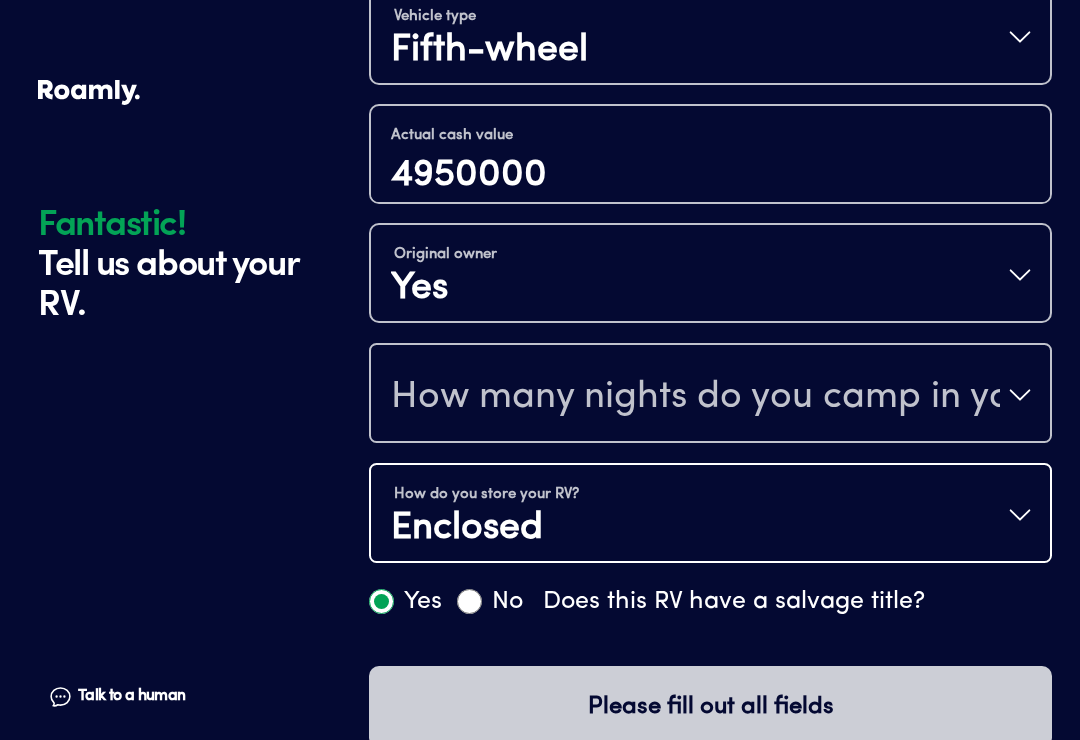 scroll, scrollTop: 0, scrollLeft: 0, axis: both 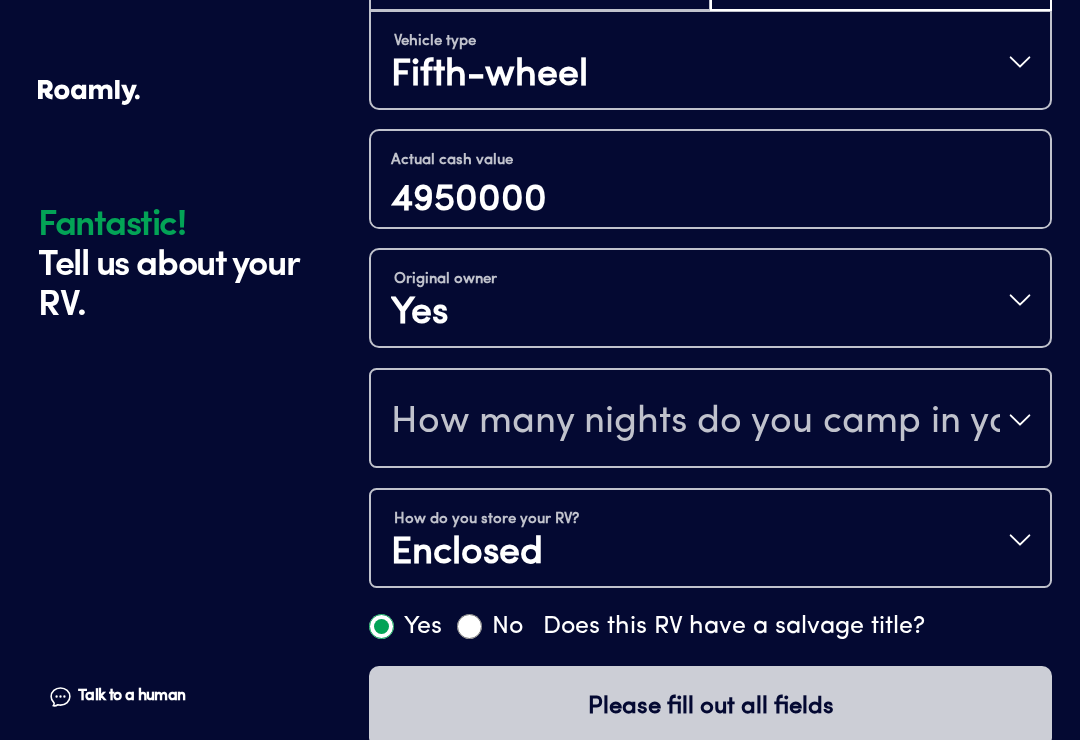 click on "How do you store your RV? Enclosed" at bounding box center (710, 540) 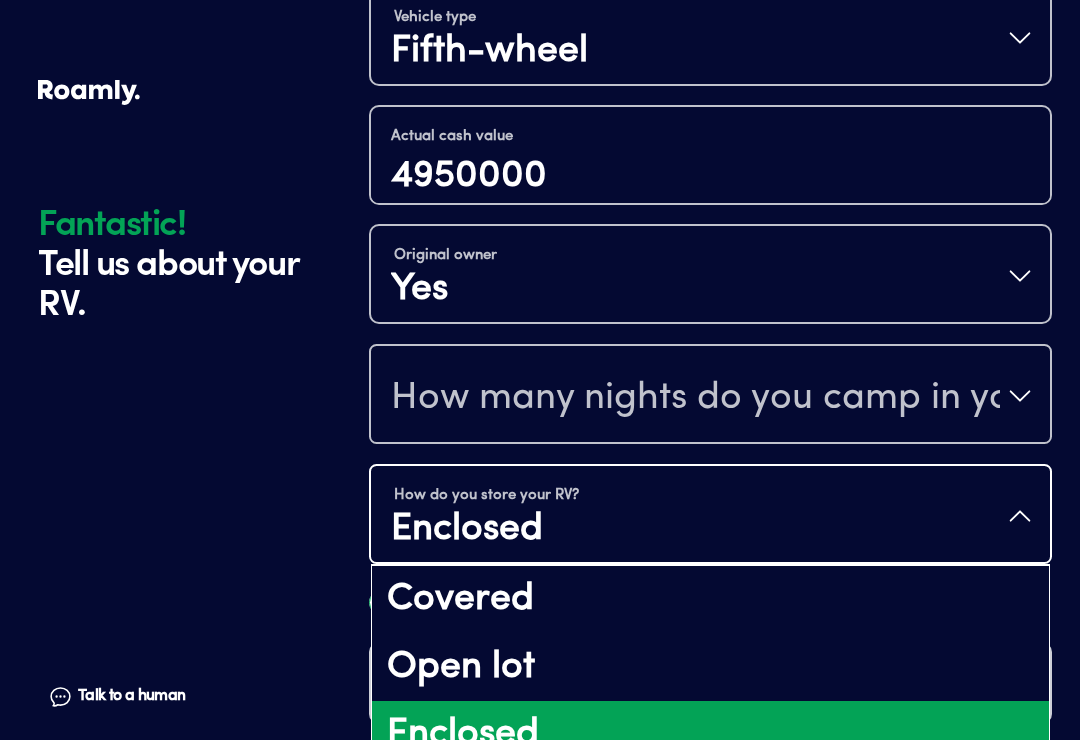 click on "Open lot" at bounding box center [710, 668] 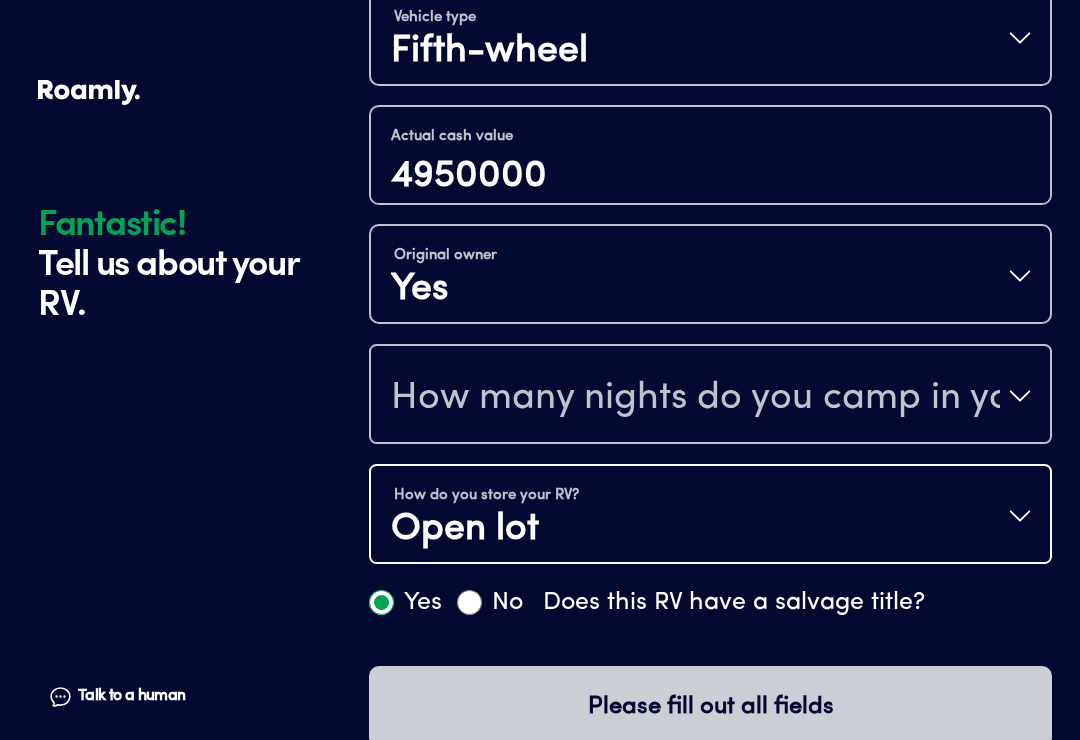 scroll, scrollTop: 0, scrollLeft: 0, axis: both 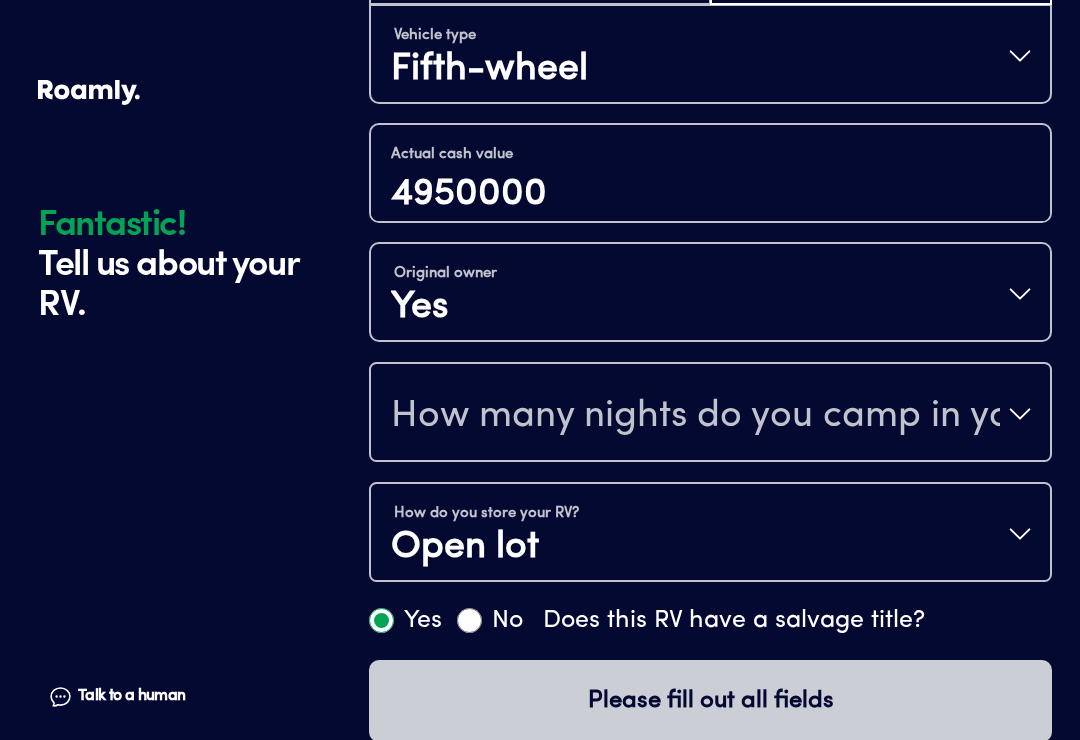 click on "How do you store your RV? Open lot" at bounding box center (710, 534) 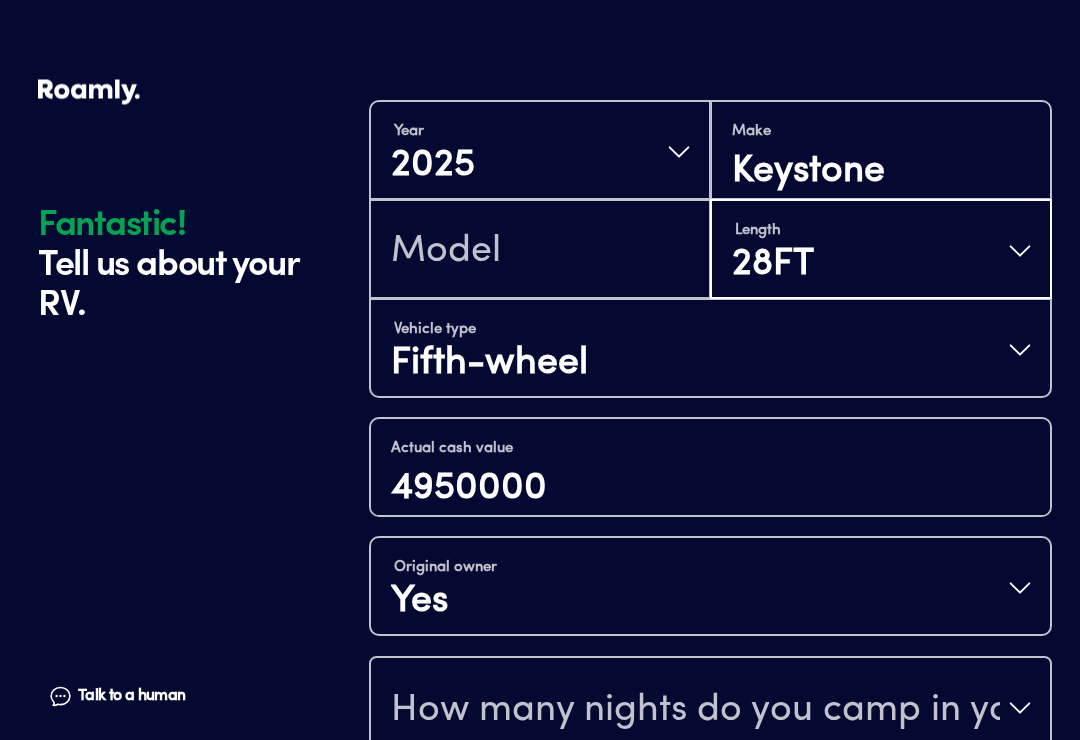 scroll, scrollTop: 623, scrollLeft: 0, axis: vertical 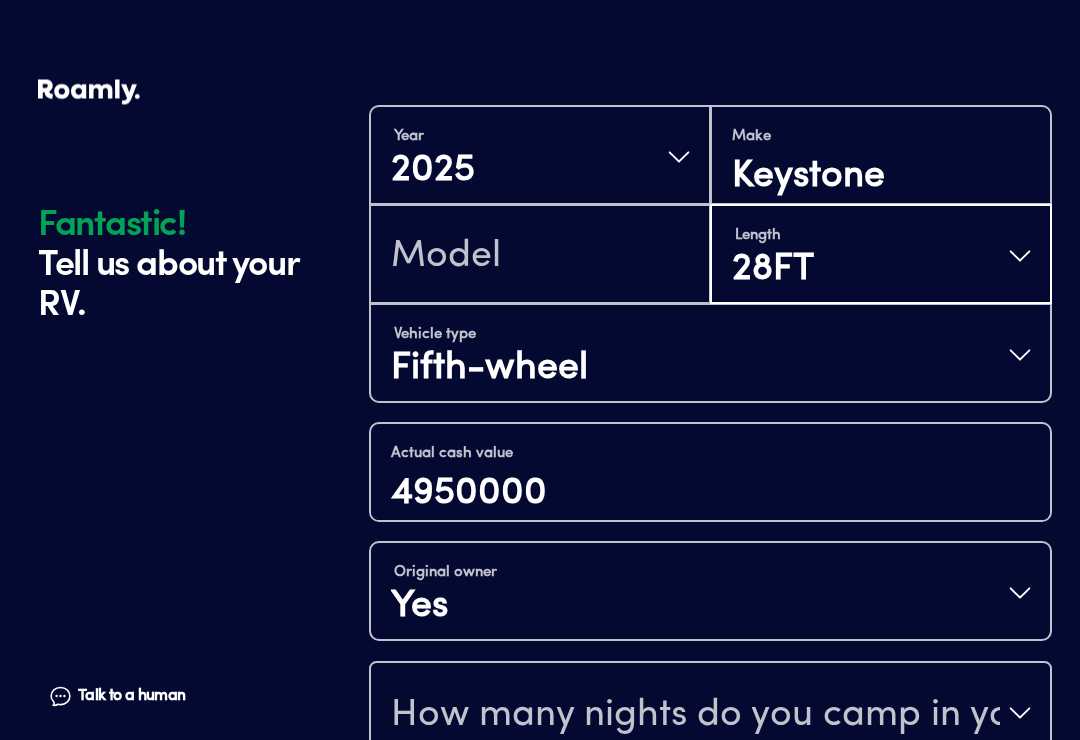 click at bounding box center [540, 255] 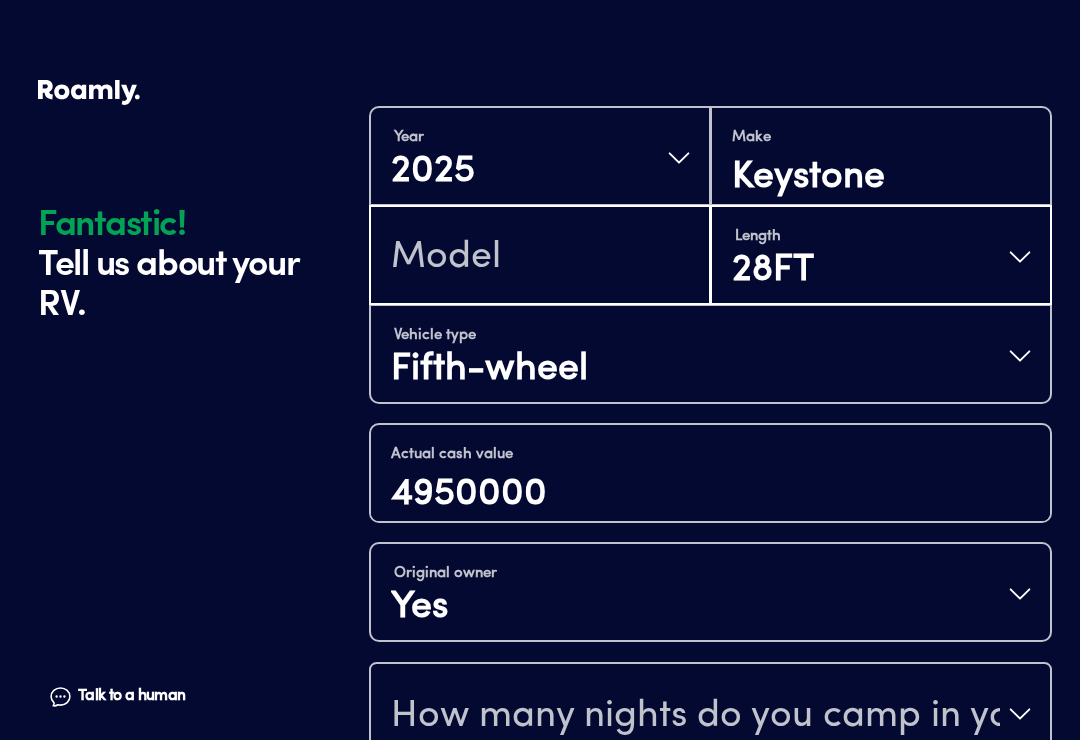 click at bounding box center (540, 257) 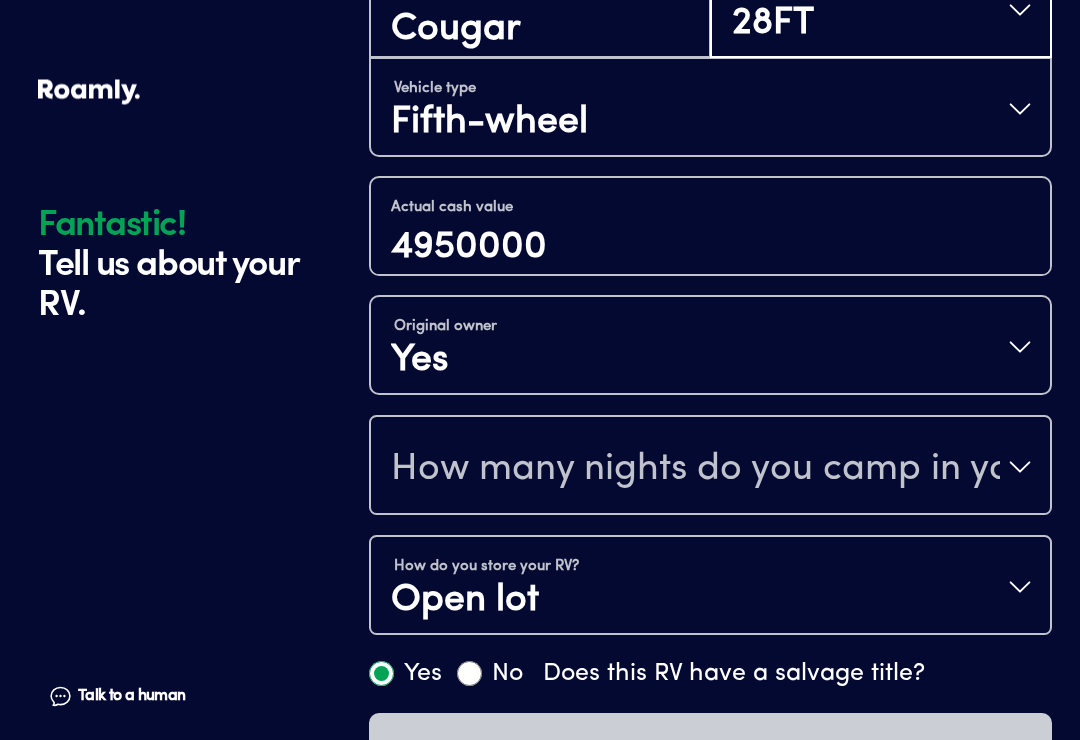 scroll, scrollTop: 923, scrollLeft: 0, axis: vertical 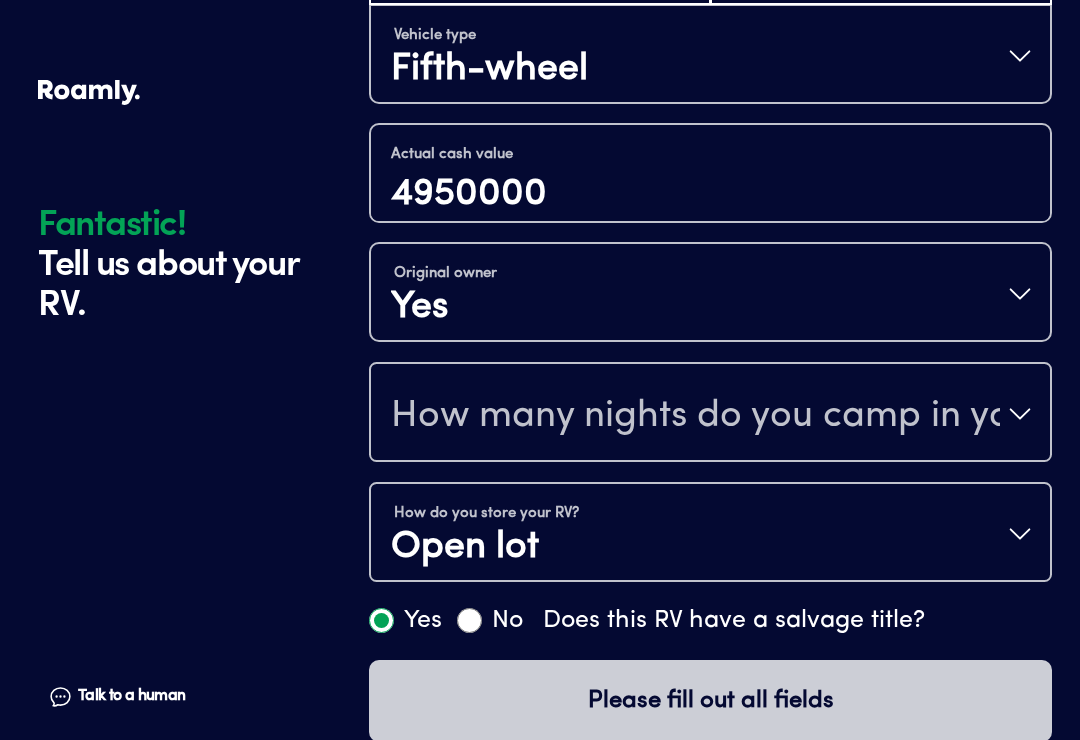type on "Cougar" 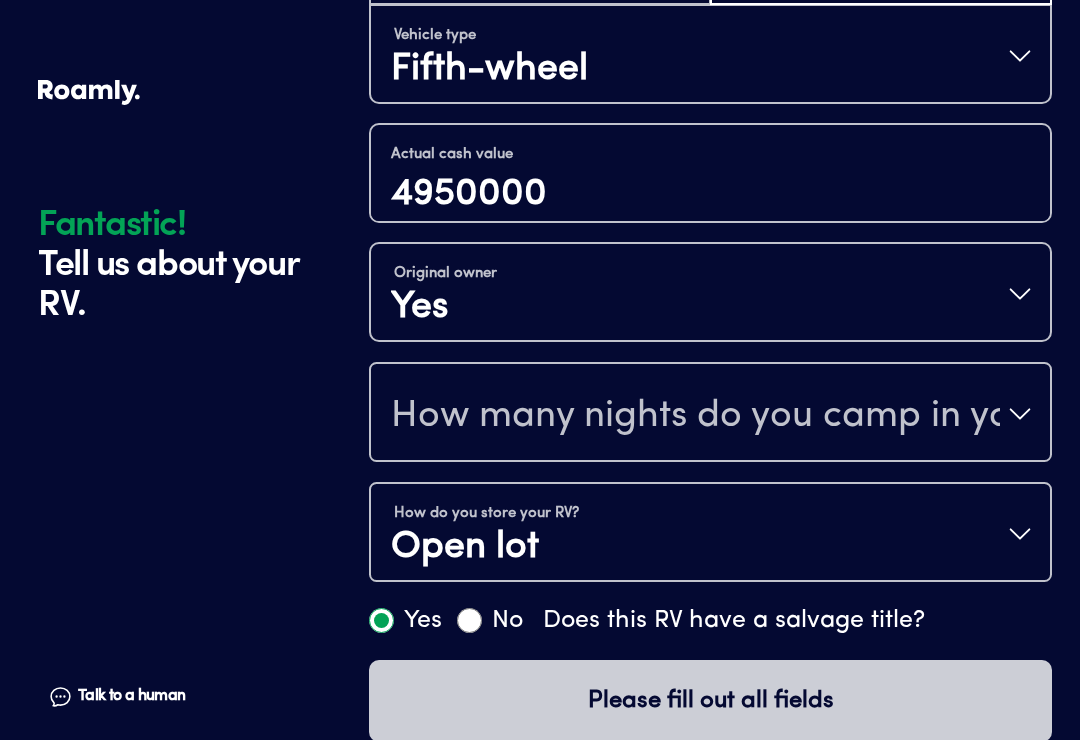 click on "How many nights do you camp in your RV?" at bounding box center (695, 416) 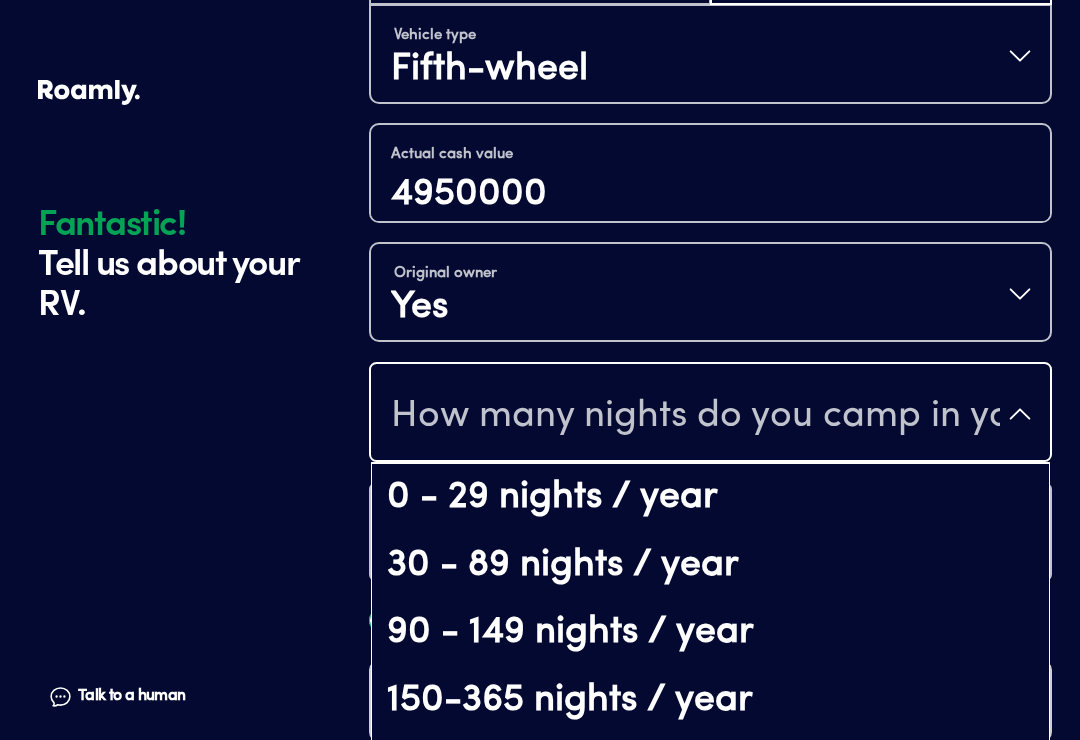 click on "0 - 29 nights / year" at bounding box center [710, 498] 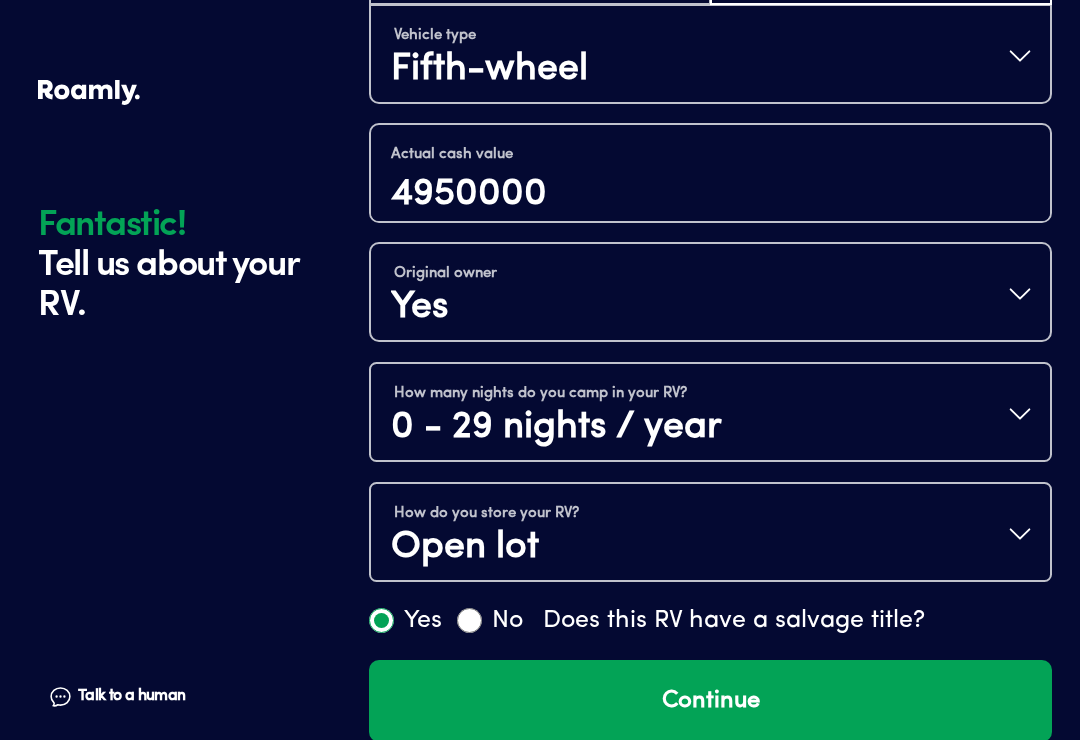click on "Continue" at bounding box center (710, 701) 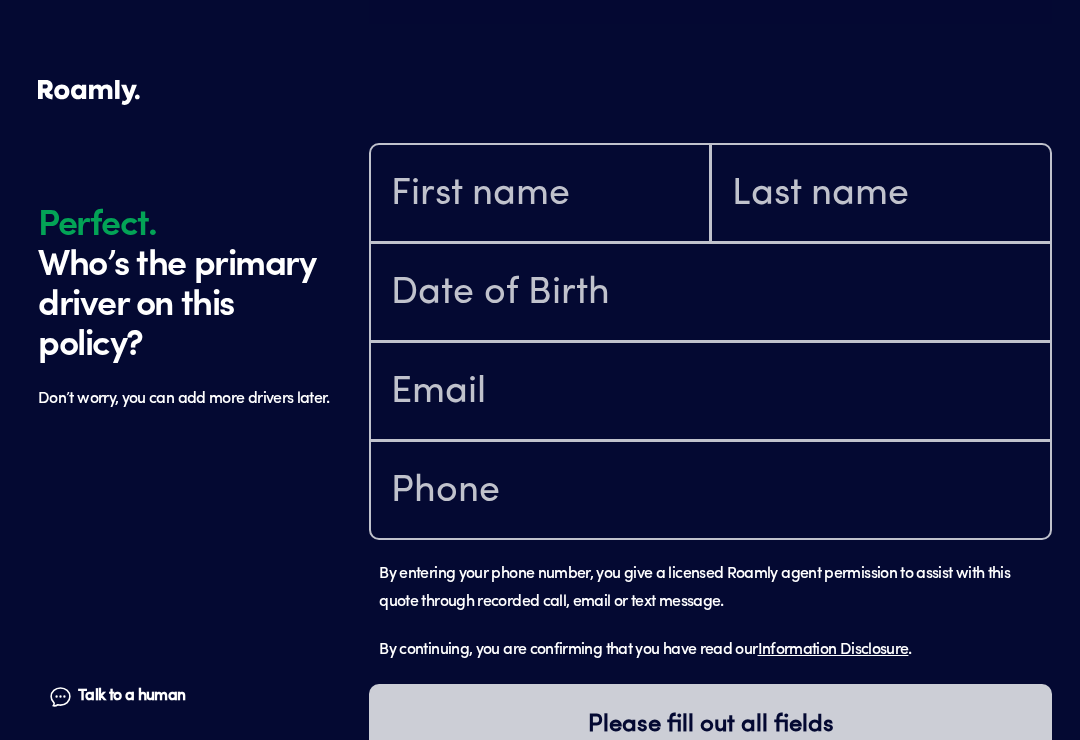 scroll, scrollTop: 1602, scrollLeft: 0, axis: vertical 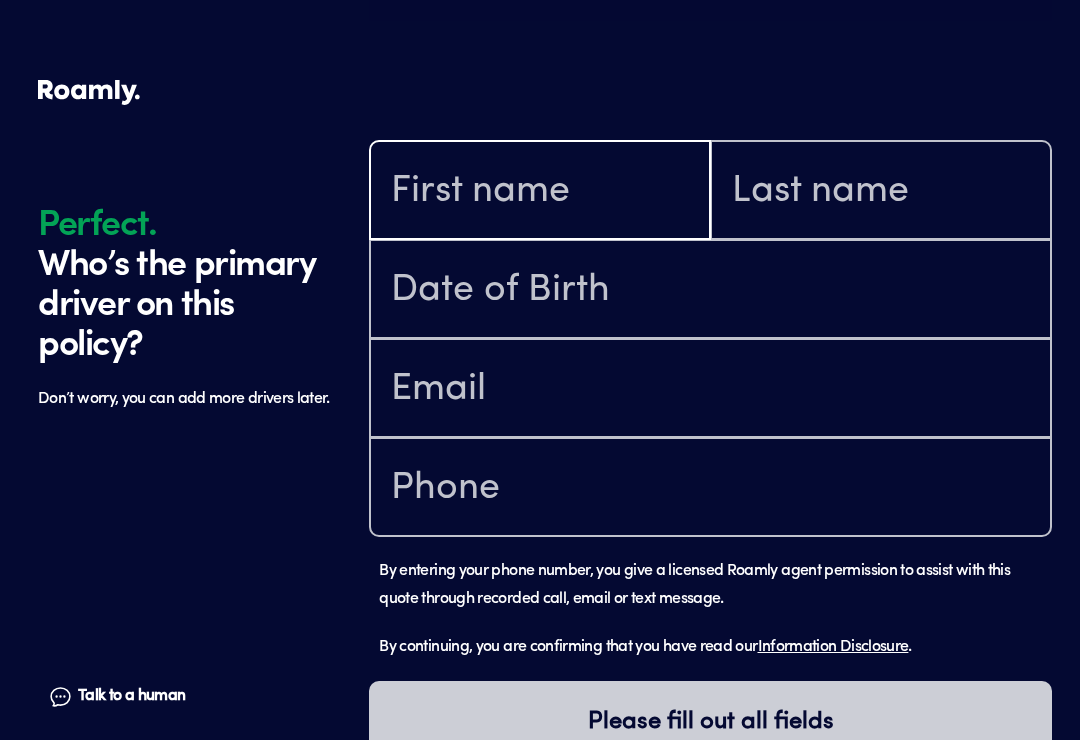 click at bounding box center (540, 192) 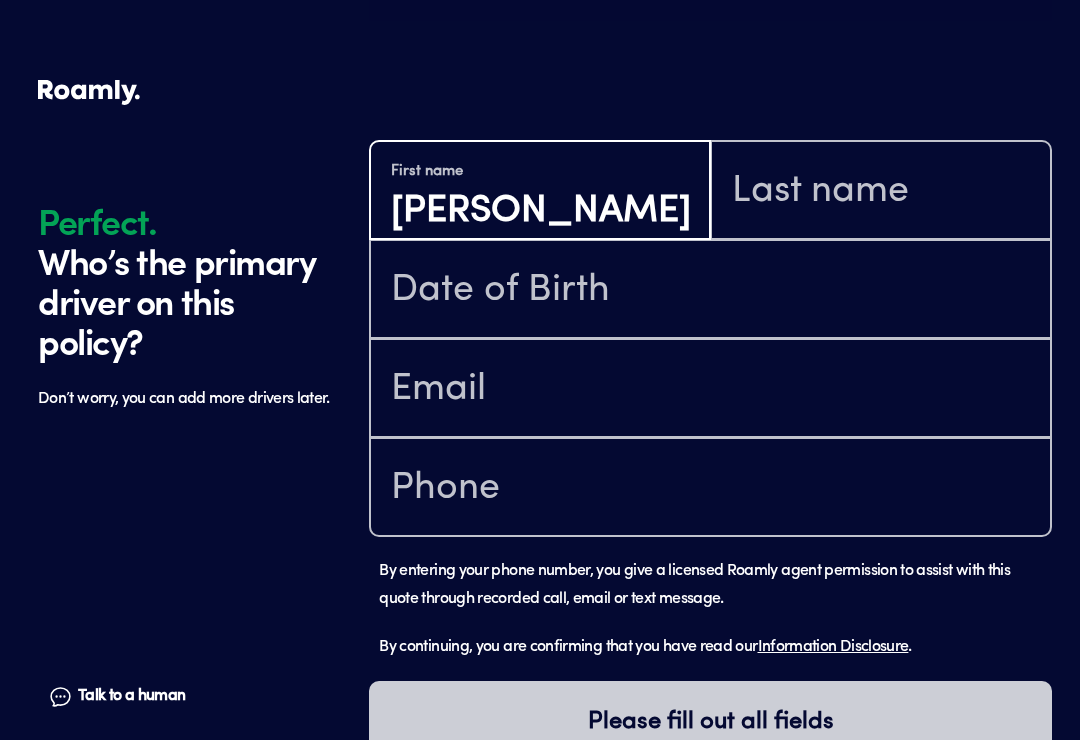 type on "[PERSON_NAME]" 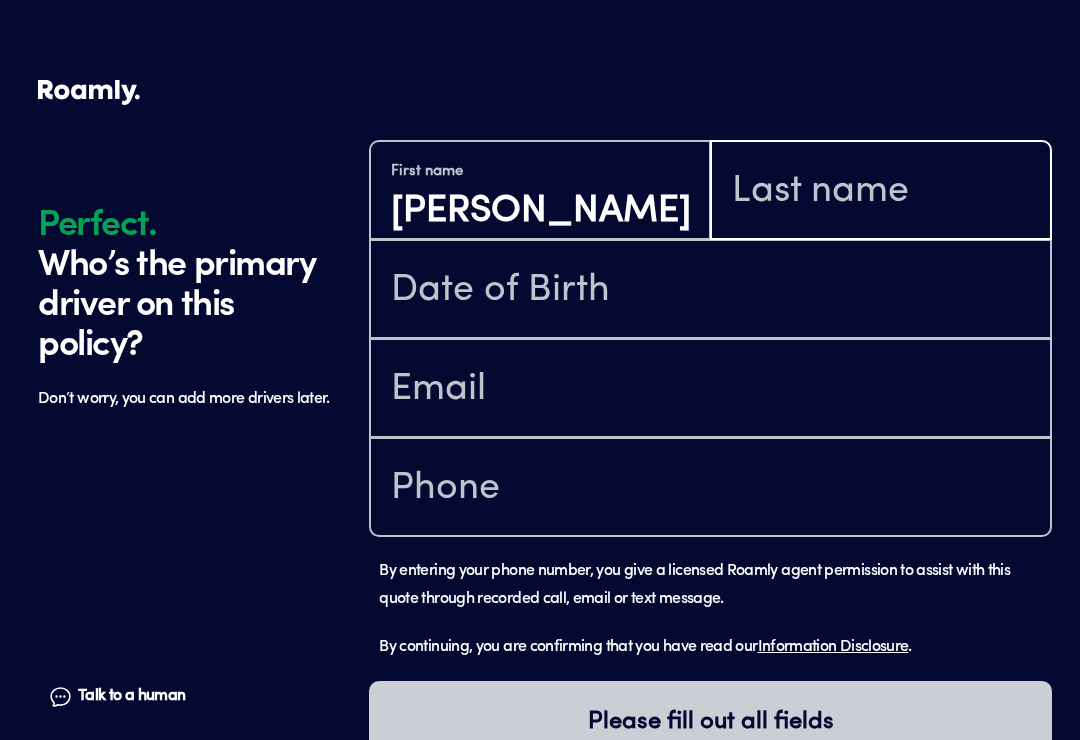 click at bounding box center (881, 192) 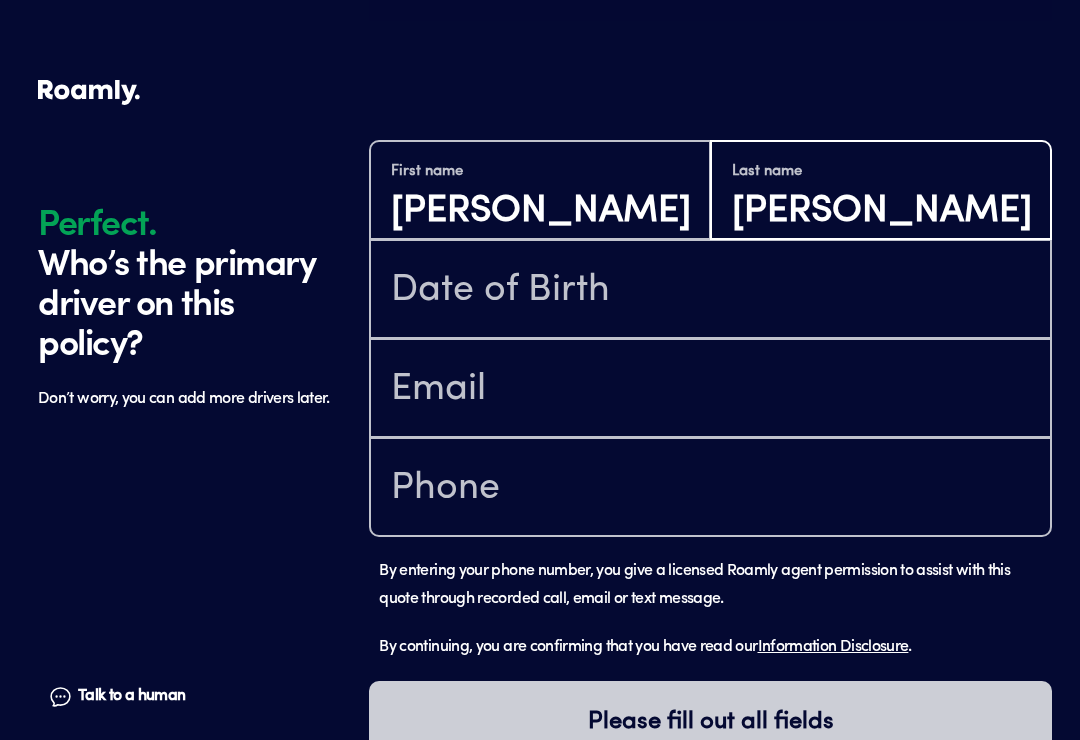 type on "[PERSON_NAME]" 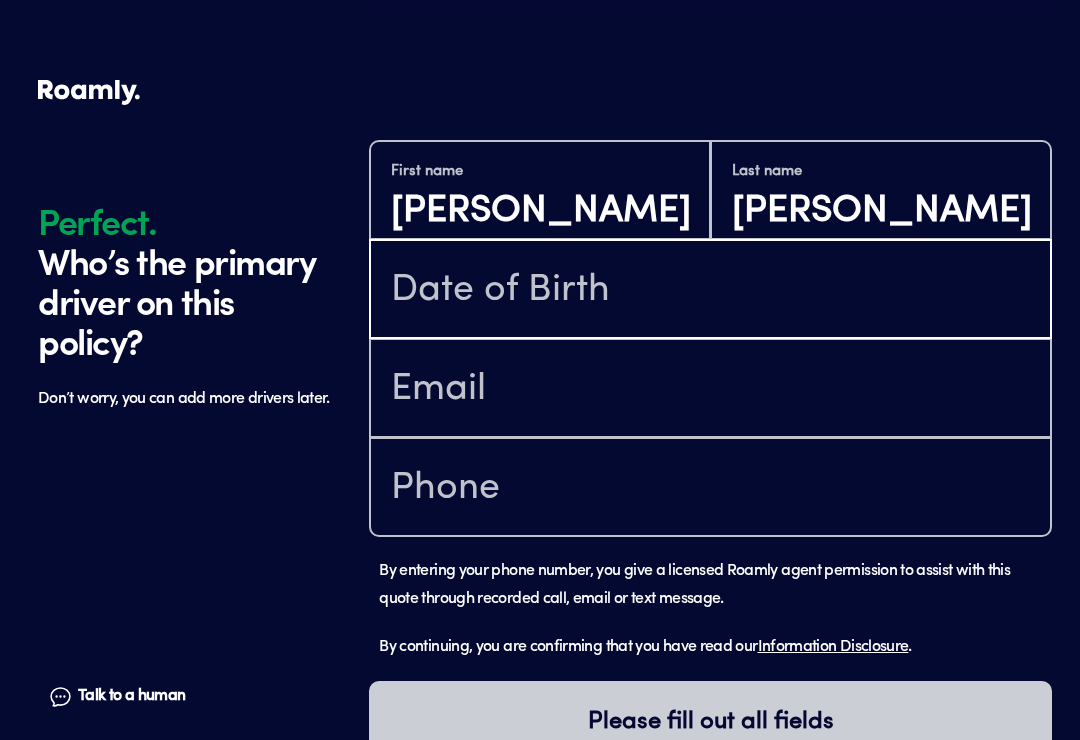 click at bounding box center [710, 291] 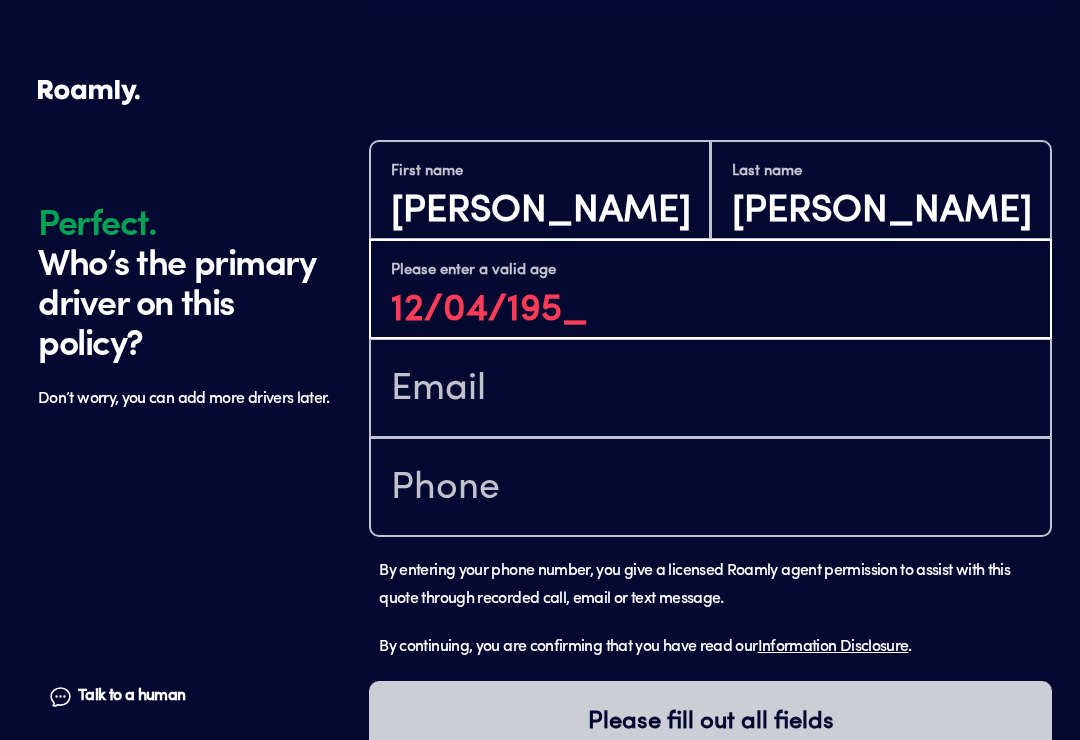 type on "[DATE]" 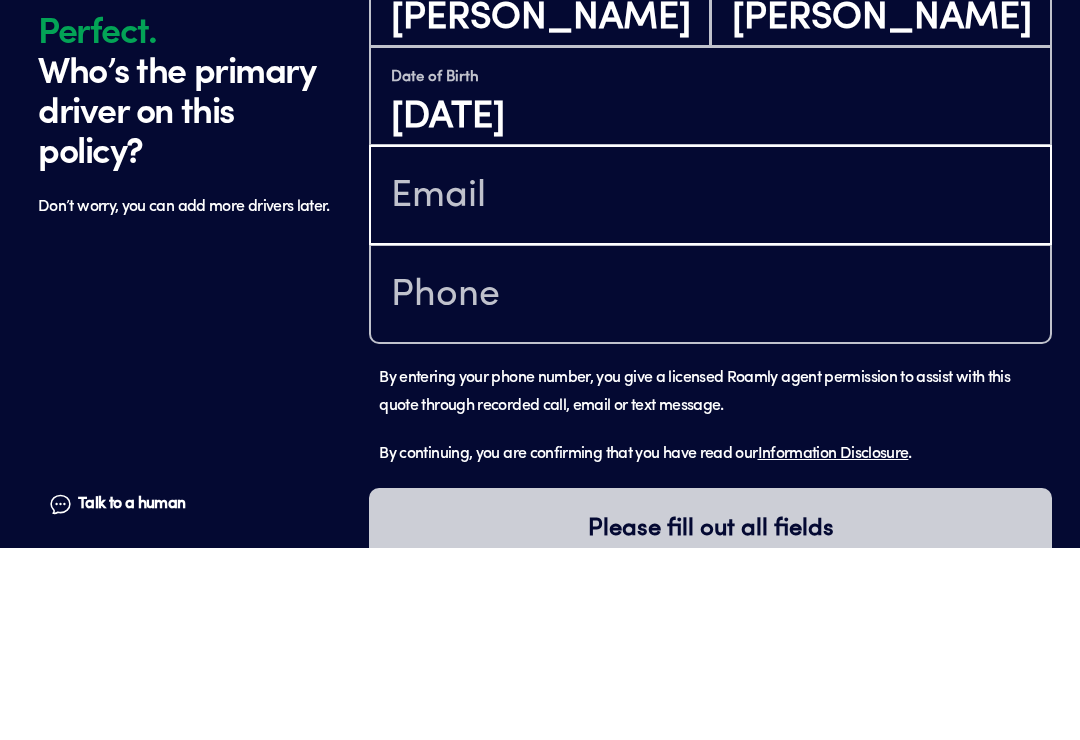 click at bounding box center (710, 390) 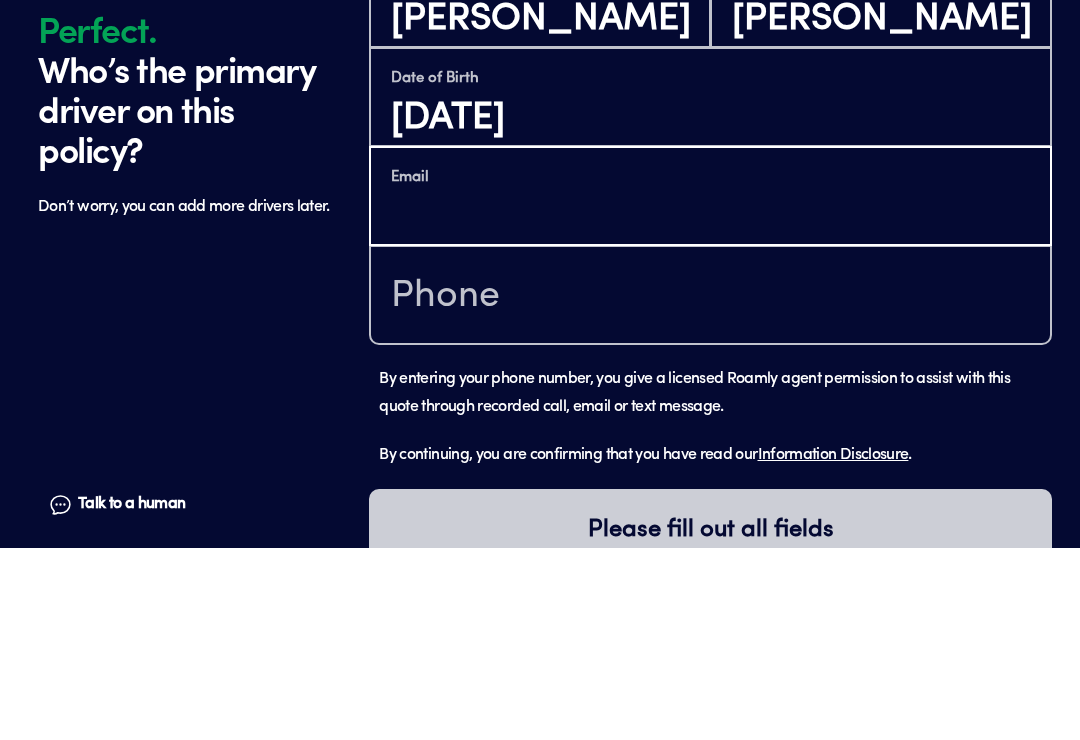 type on "[EMAIL_ADDRESS][DOMAIN_NAME]" 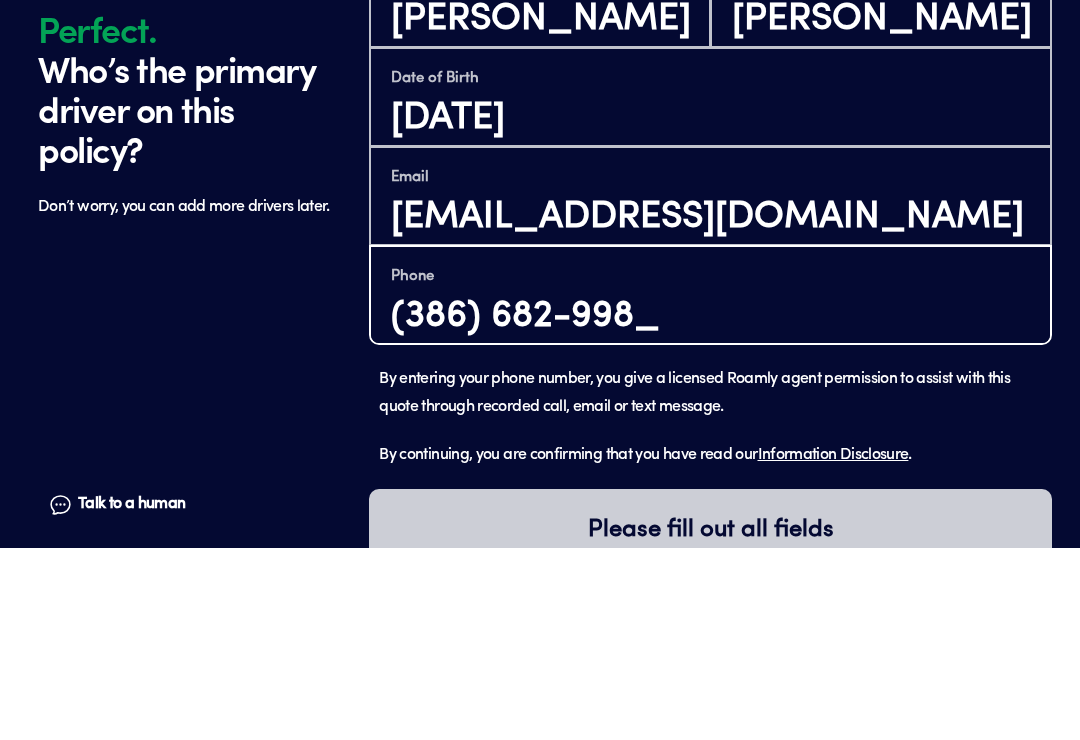 type on "[PHONE_NUMBER]" 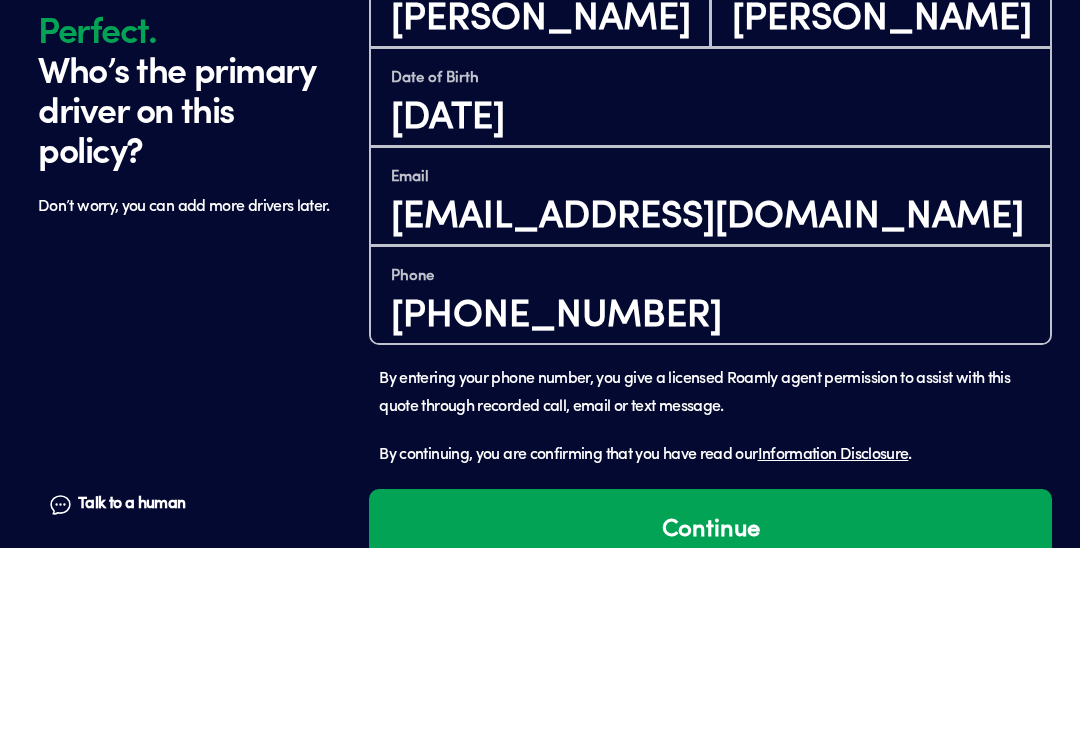 scroll, scrollTop: 1623, scrollLeft: 0, axis: vertical 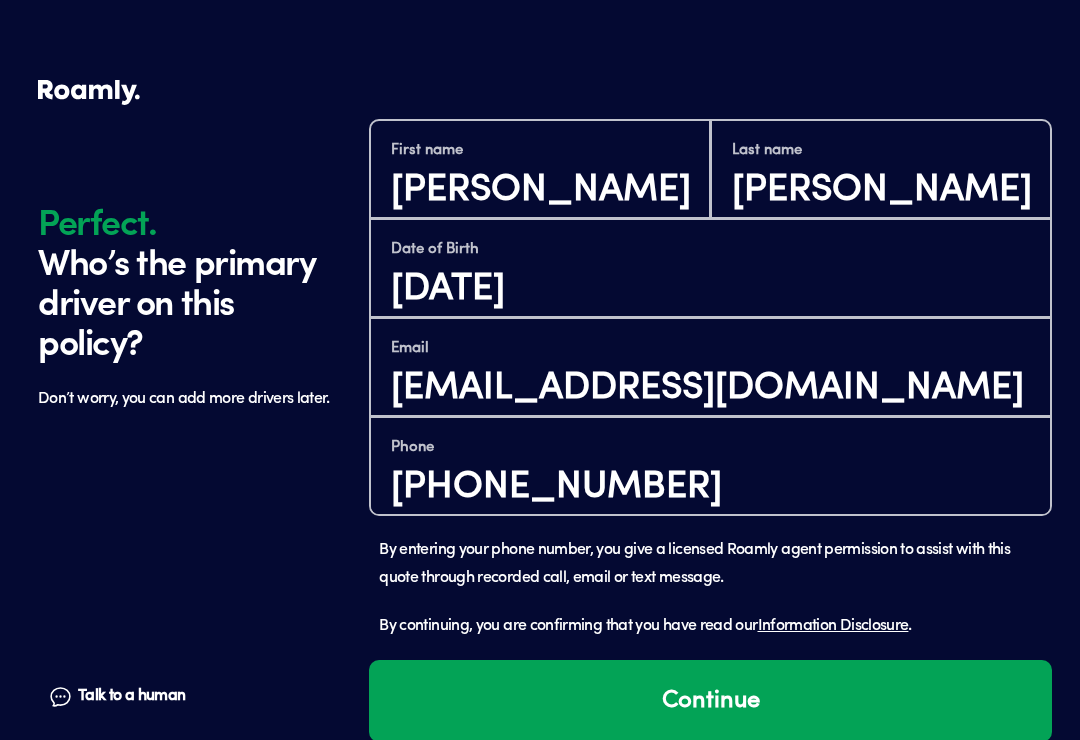 click on "Continue" at bounding box center (710, 701) 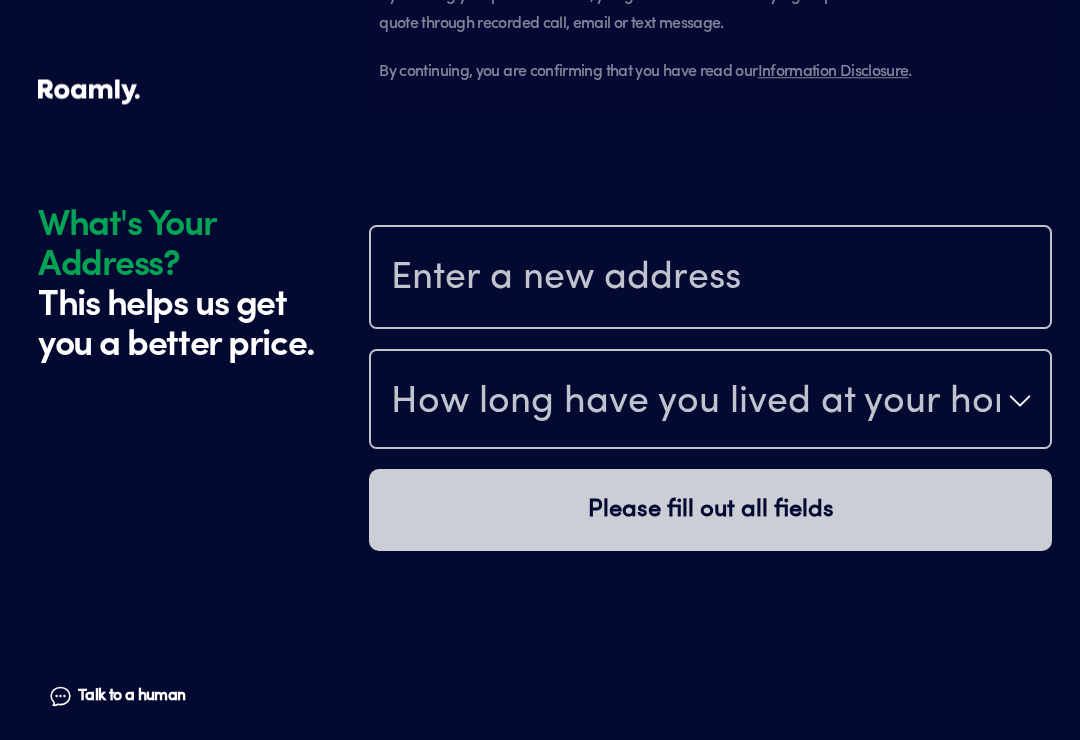 scroll, scrollTop: 2278, scrollLeft: 0, axis: vertical 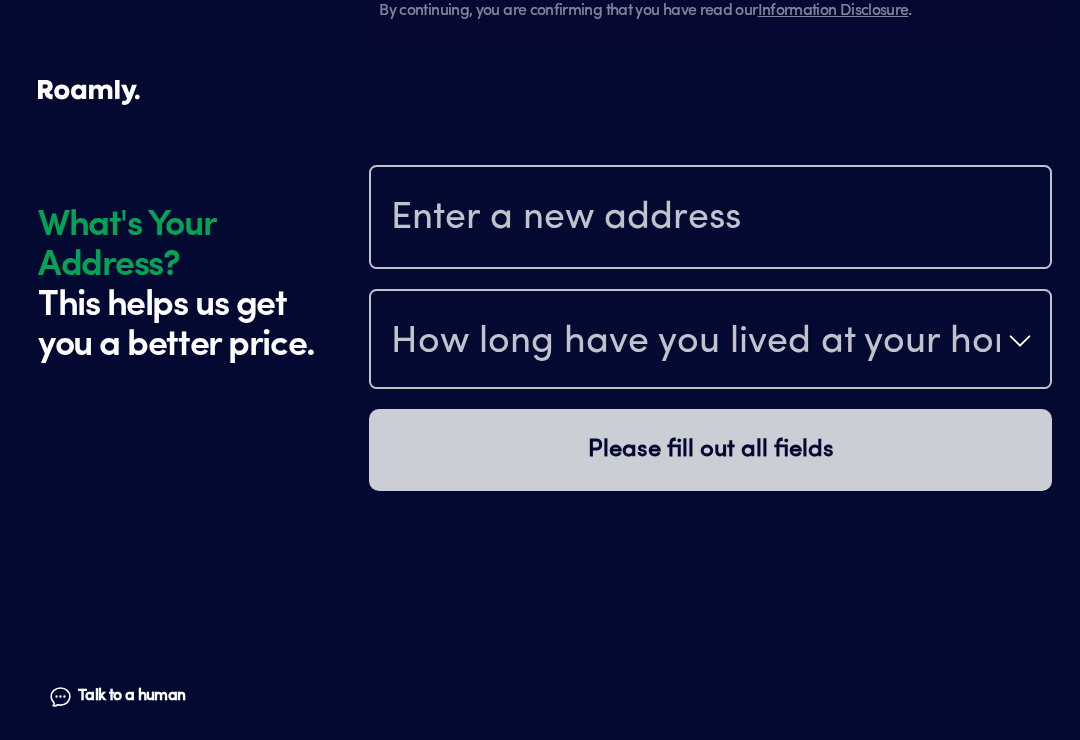 click at bounding box center [710, 219] 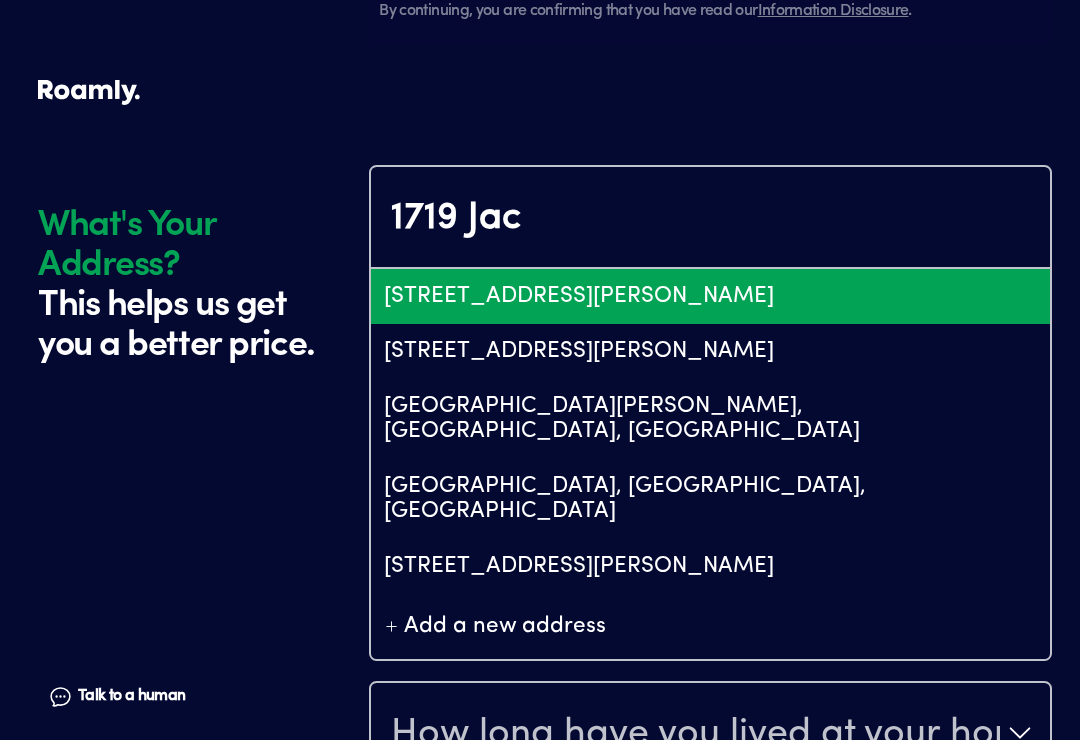 click on "[STREET_ADDRESS][PERSON_NAME]" at bounding box center (710, 296) 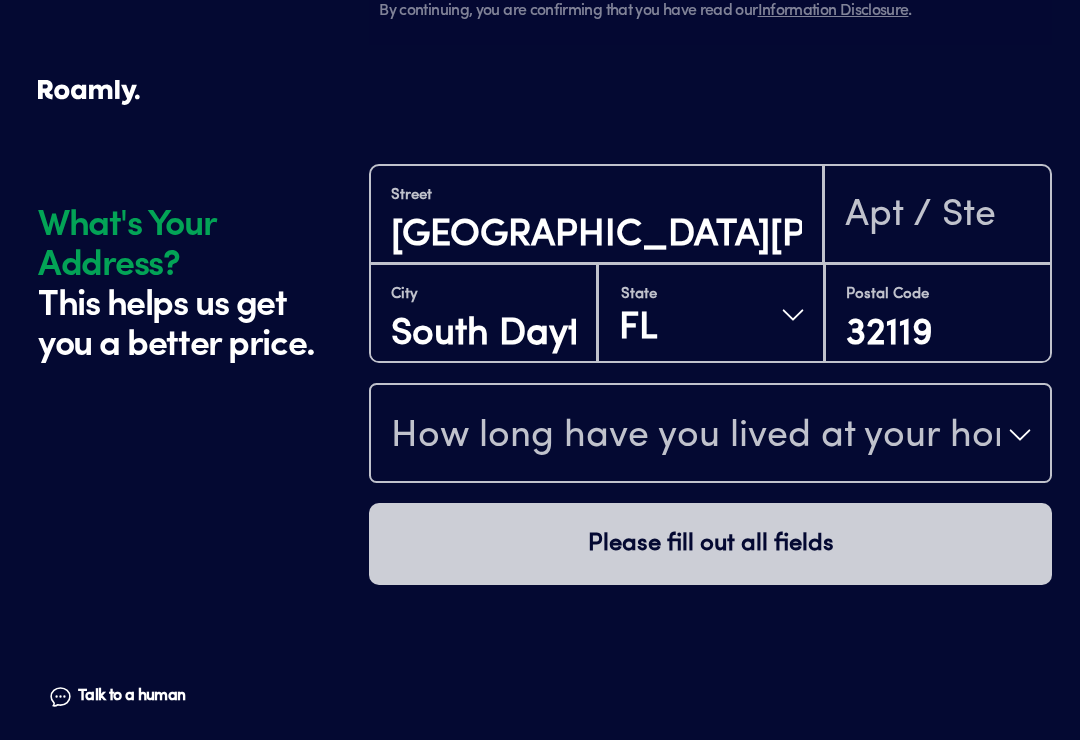 click on "How long have you lived at your home address?" at bounding box center [695, 437] 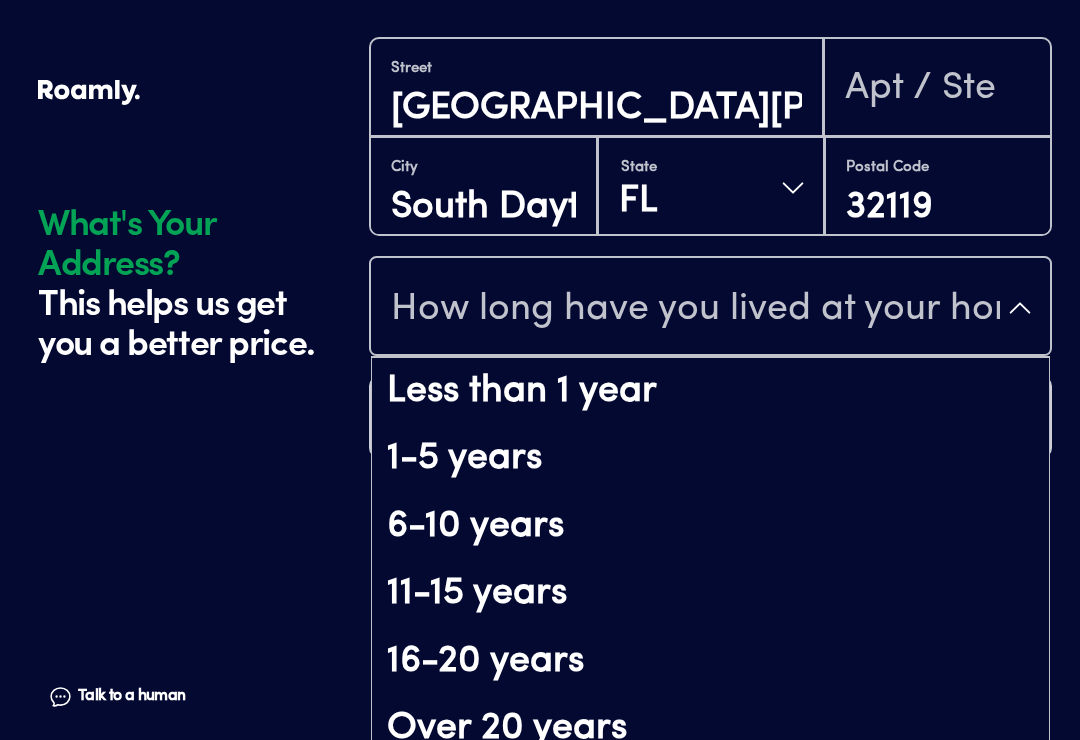 scroll, scrollTop: 126, scrollLeft: 0, axis: vertical 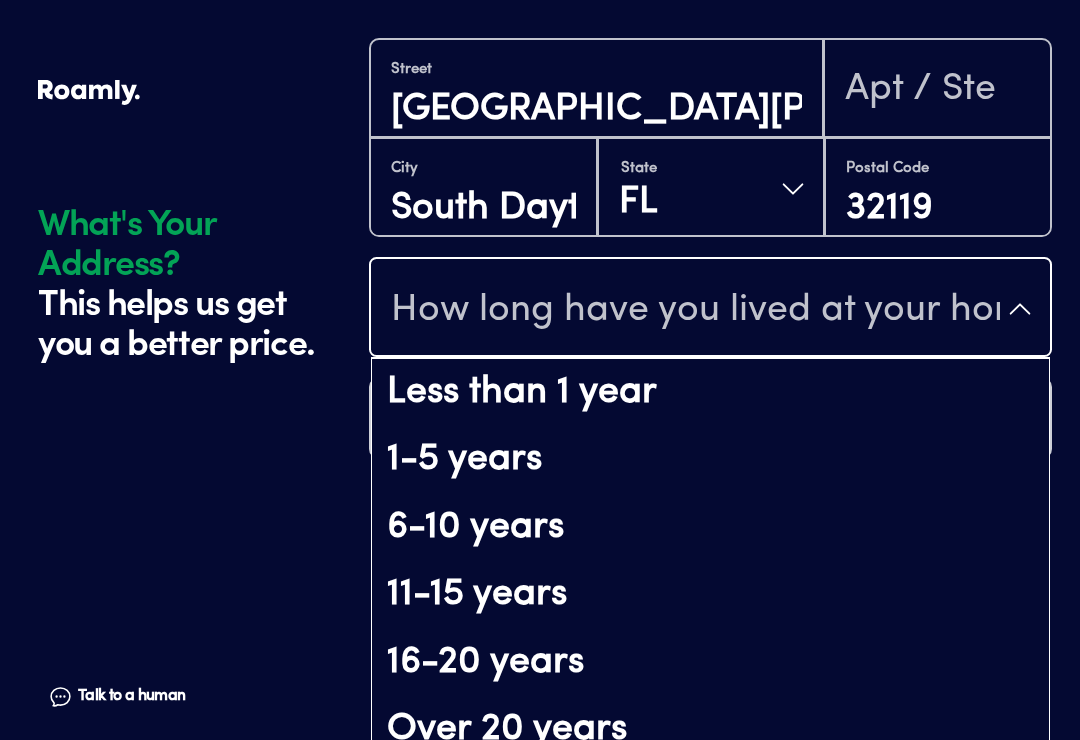 click on "Over 20 years" at bounding box center (710, 730) 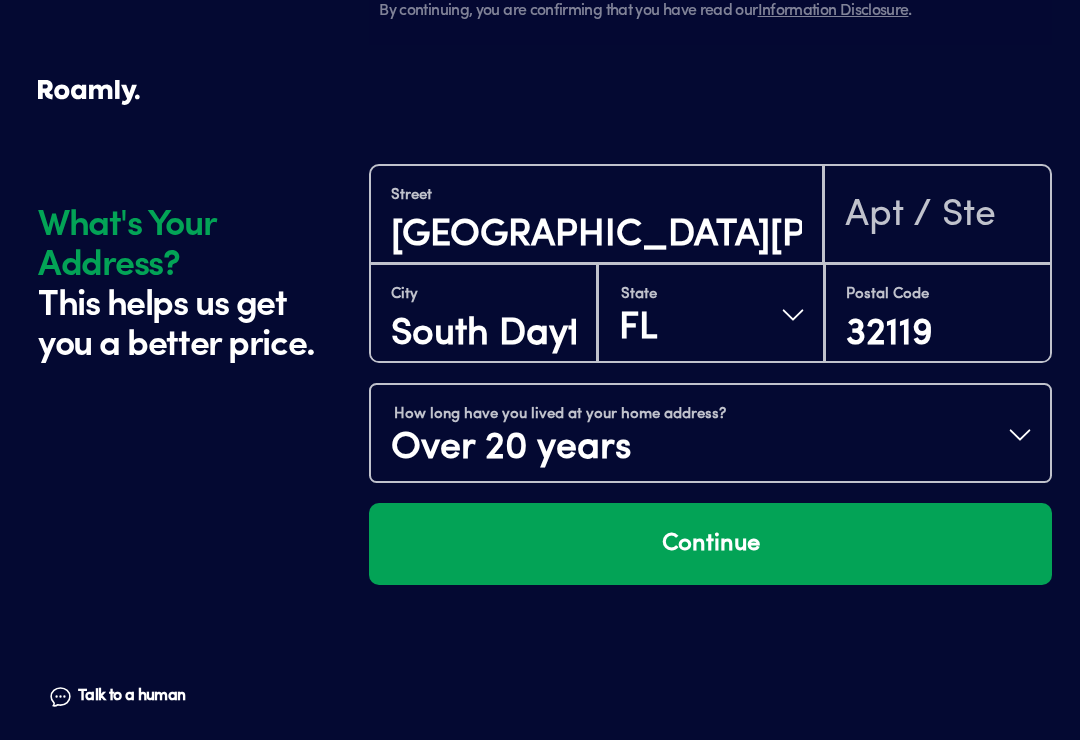 click on "Continue" at bounding box center [710, 544] 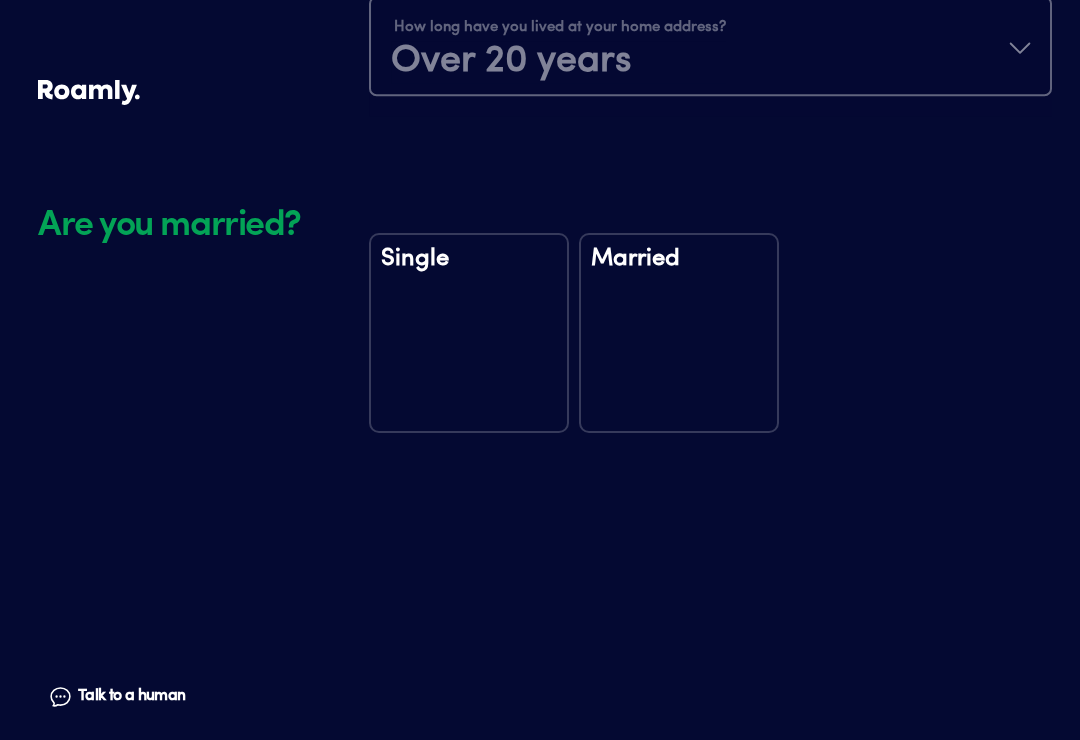 scroll, scrollTop: 2748, scrollLeft: 0, axis: vertical 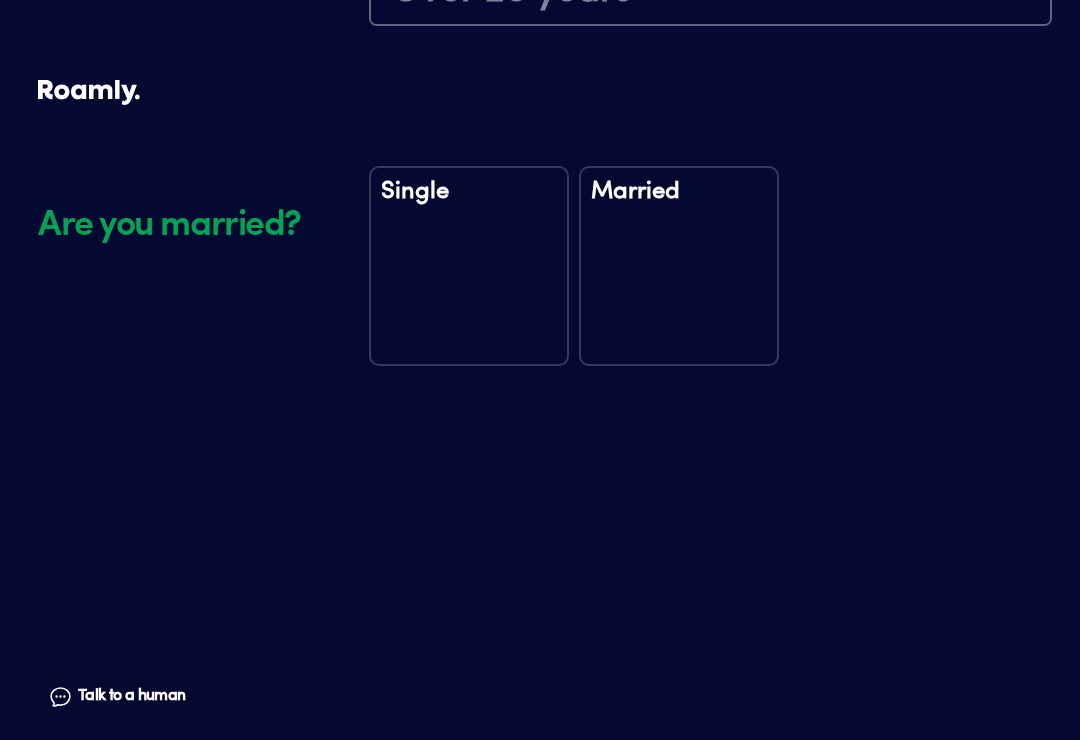 click on "Married" at bounding box center (679, 266) 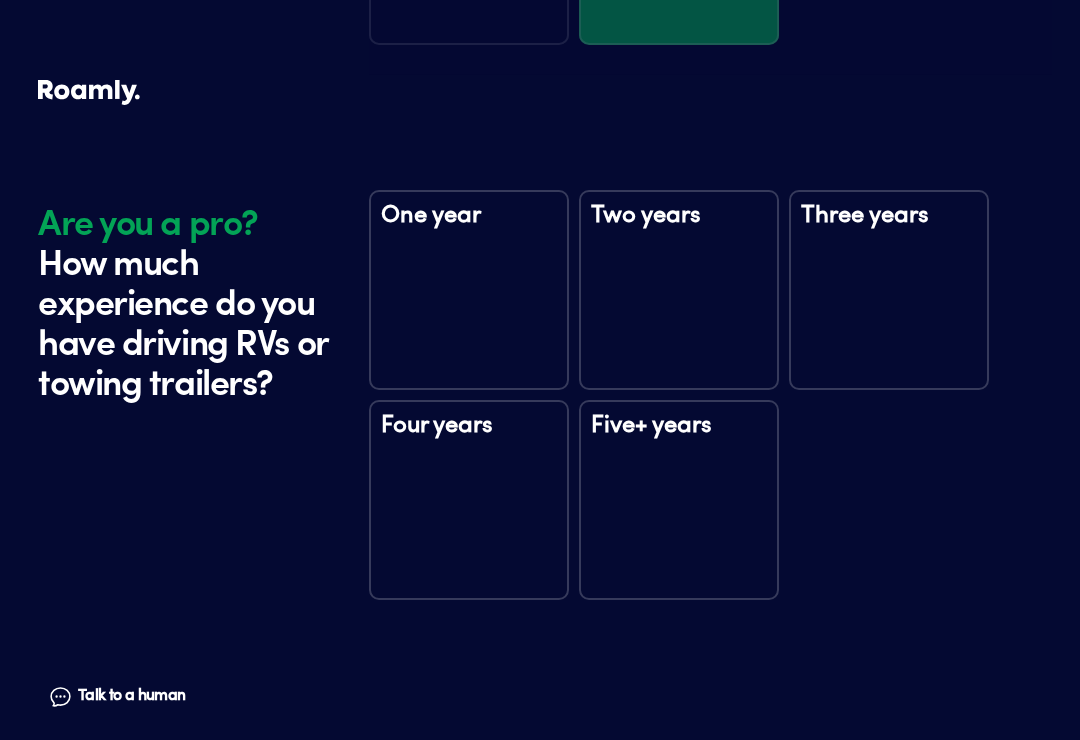 scroll, scrollTop: 3138, scrollLeft: 0, axis: vertical 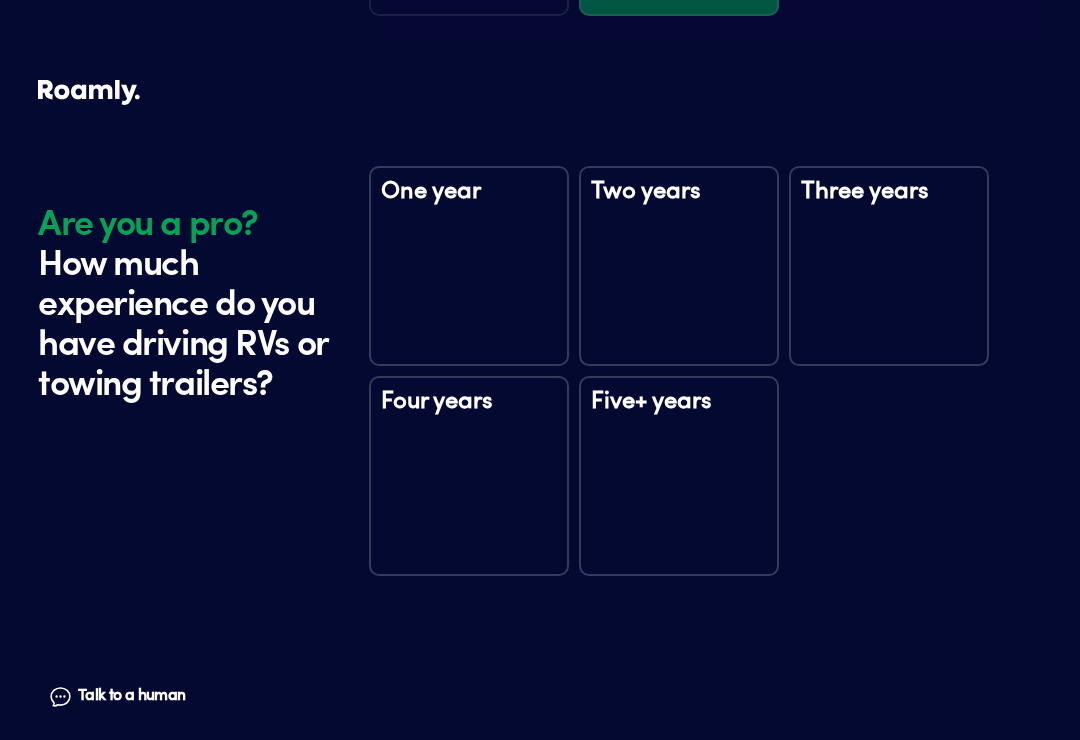 click on "Five+ years" at bounding box center (679, 476) 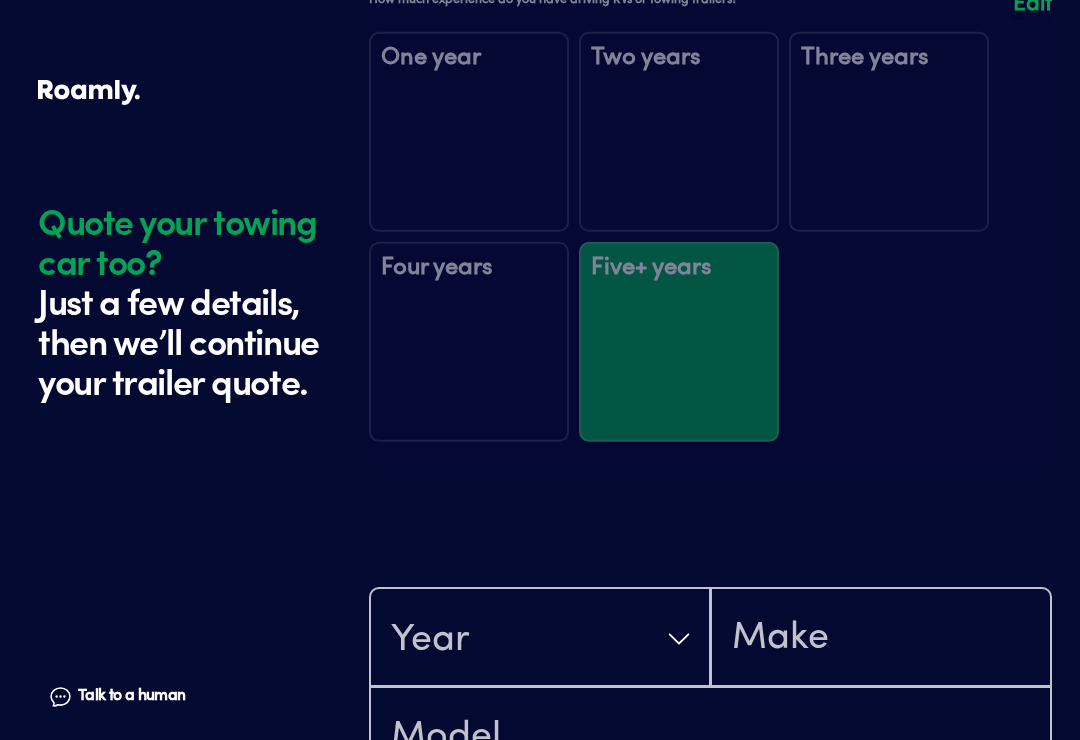 scroll, scrollTop: 3738, scrollLeft: 0, axis: vertical 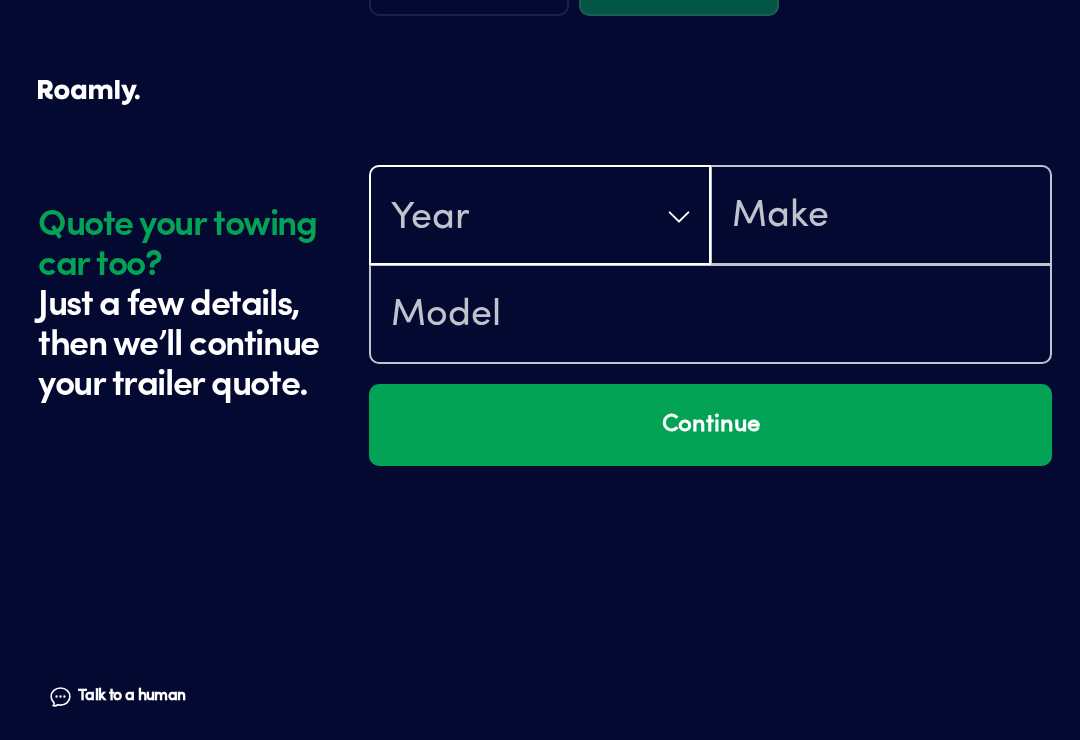 click on "Year" at bounding box center [540, 217] 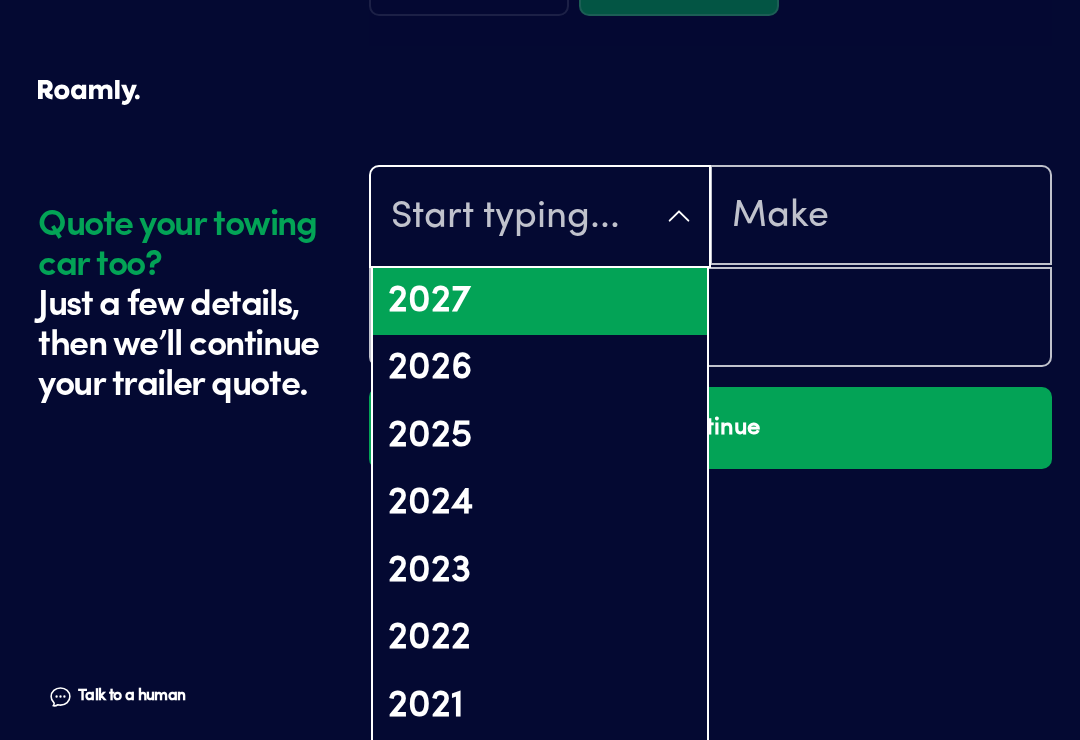 click on "2022" at bounding box center [540, 639] 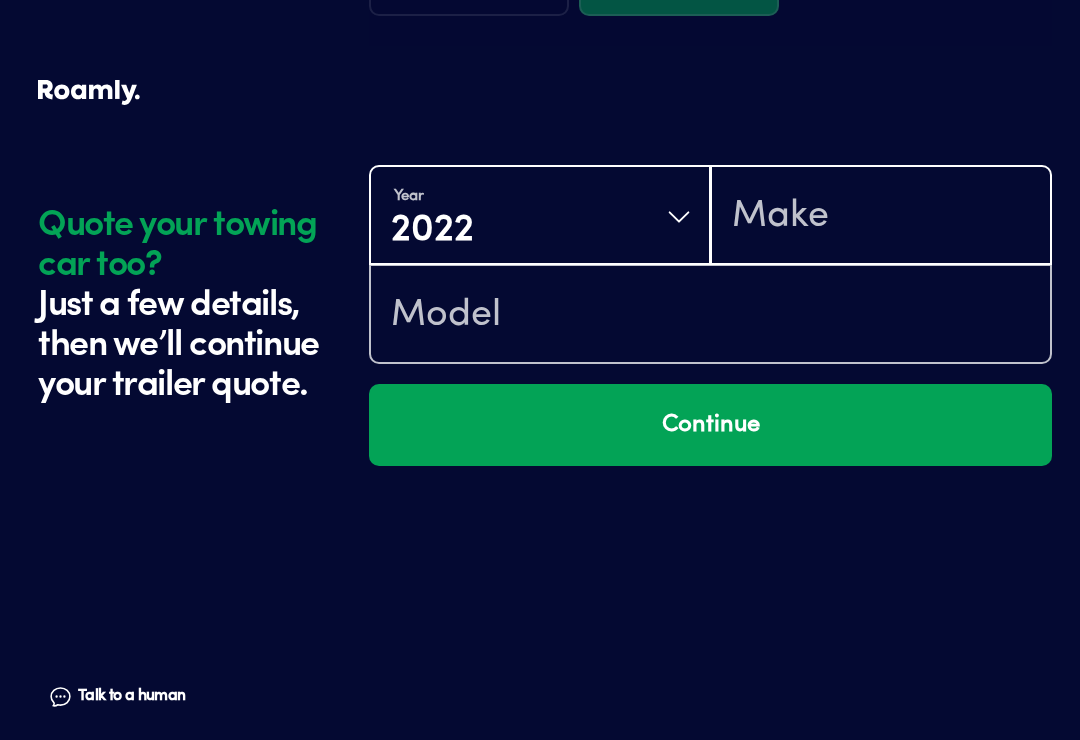 click at bounding box center [881, 217] 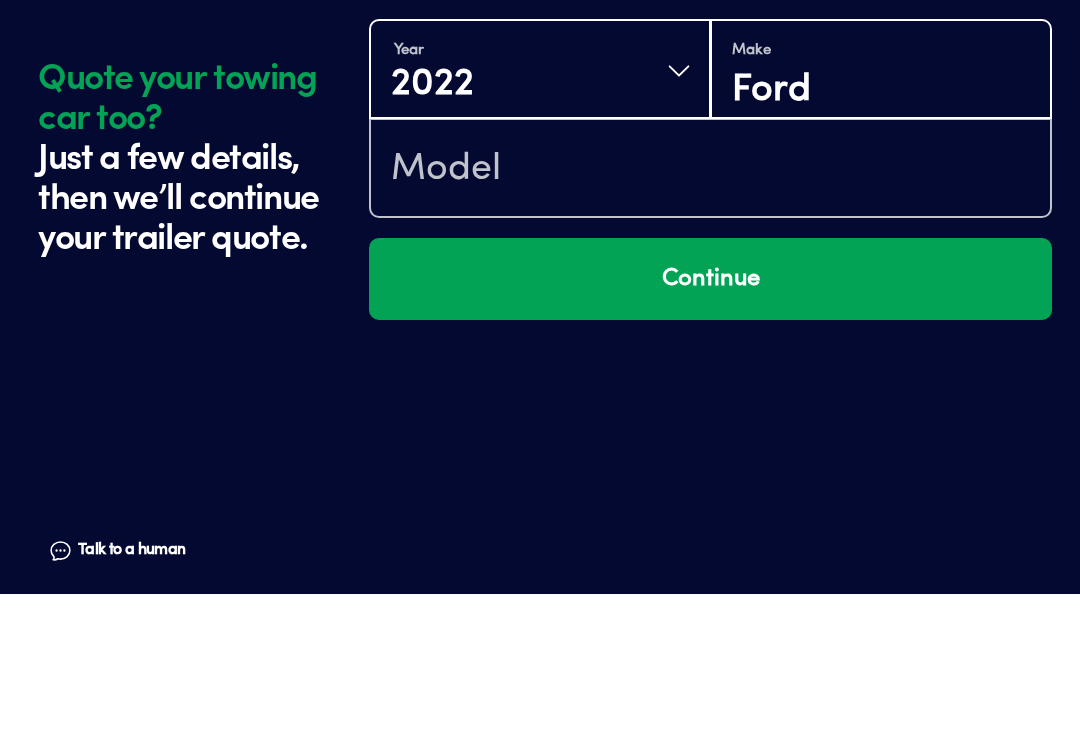 type on "Ford" 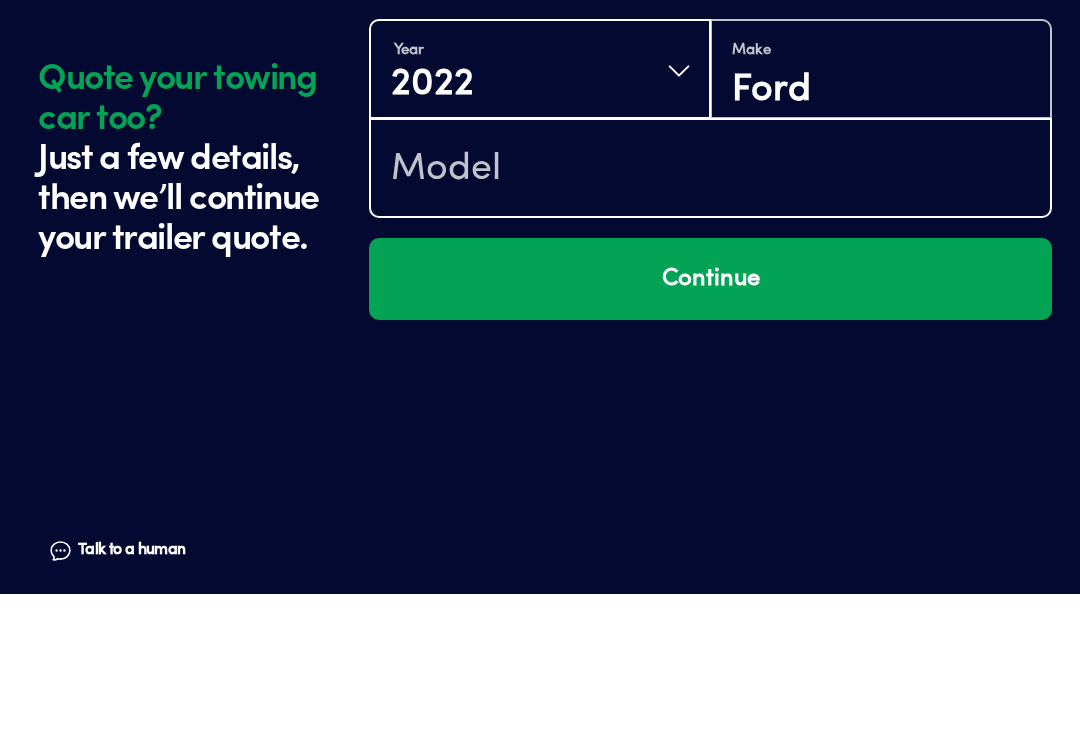 click at bounding box center (710, 316) 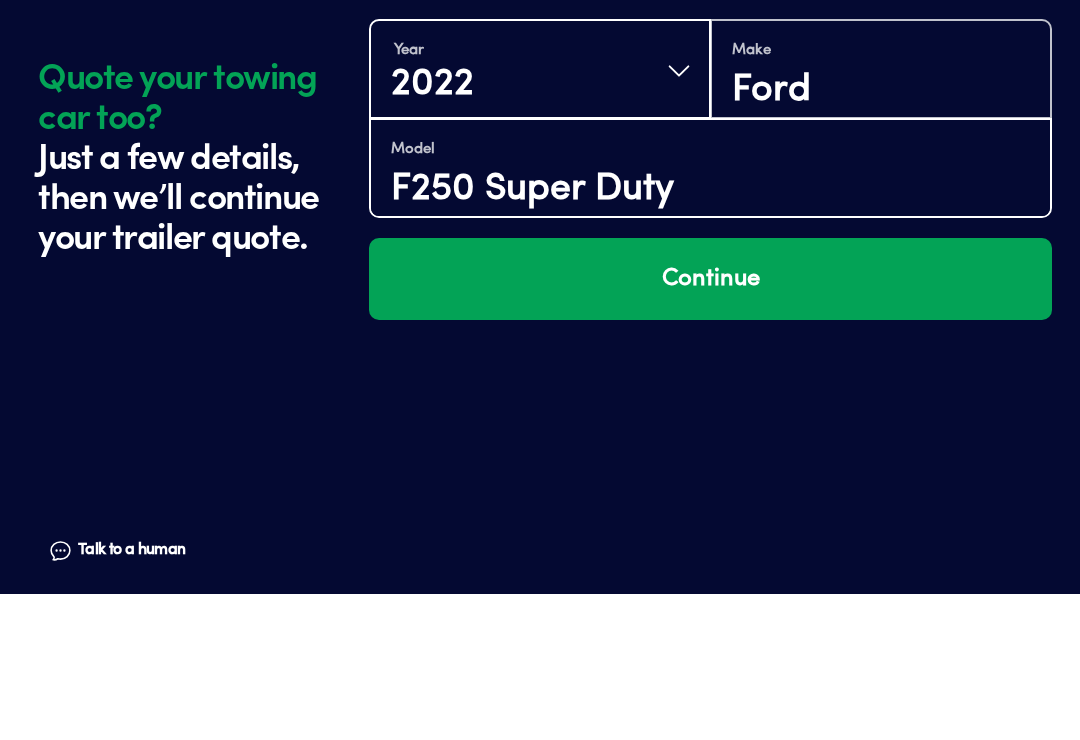 type on "F250 Super Duty" 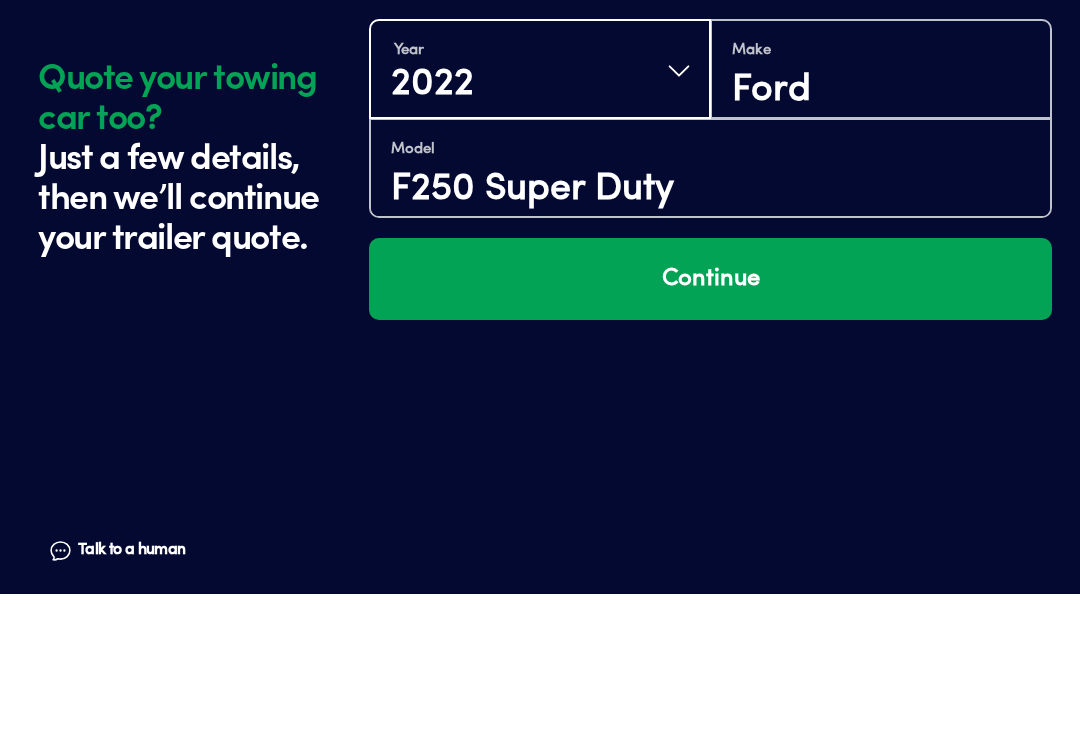 click on "Continue" at bounding box center (710, 425) 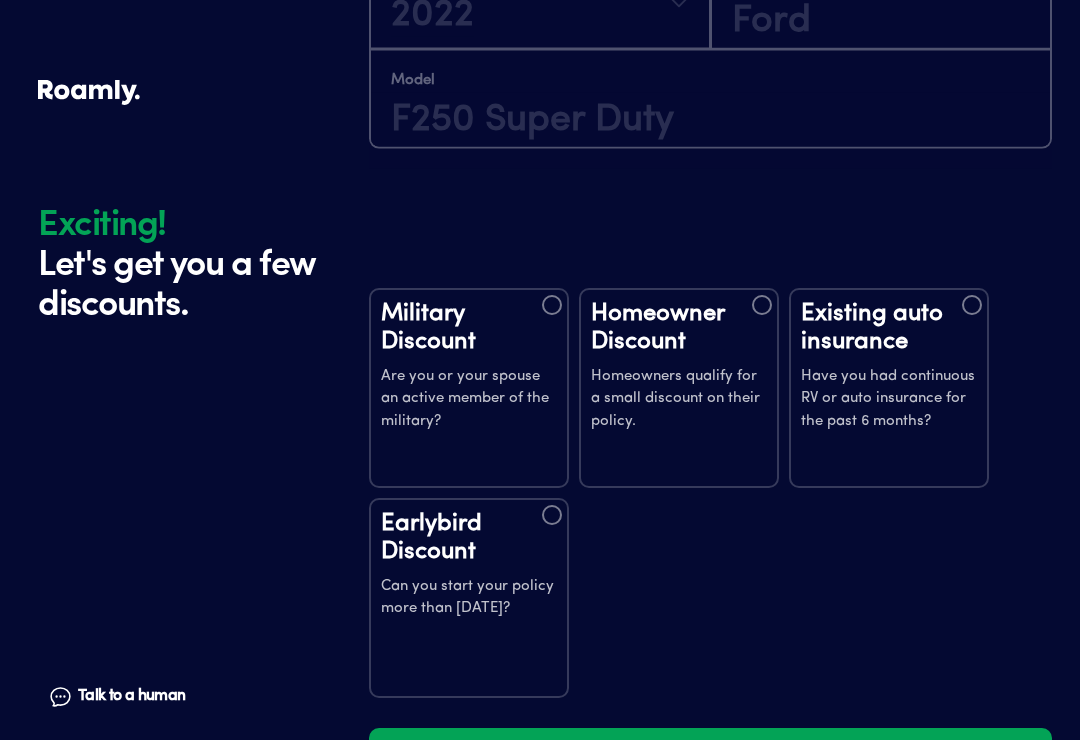 scroll, scrollTop: 4116, scrollLeft: 0, axis: vertical 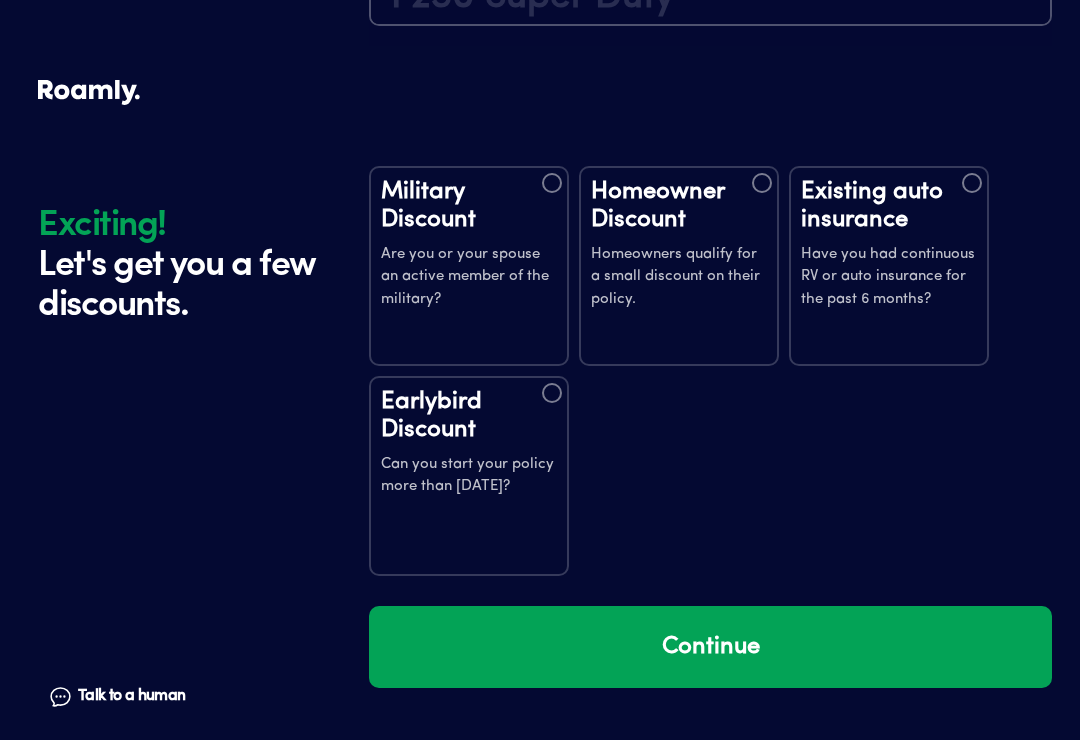 click at bounding box center [762, 183] 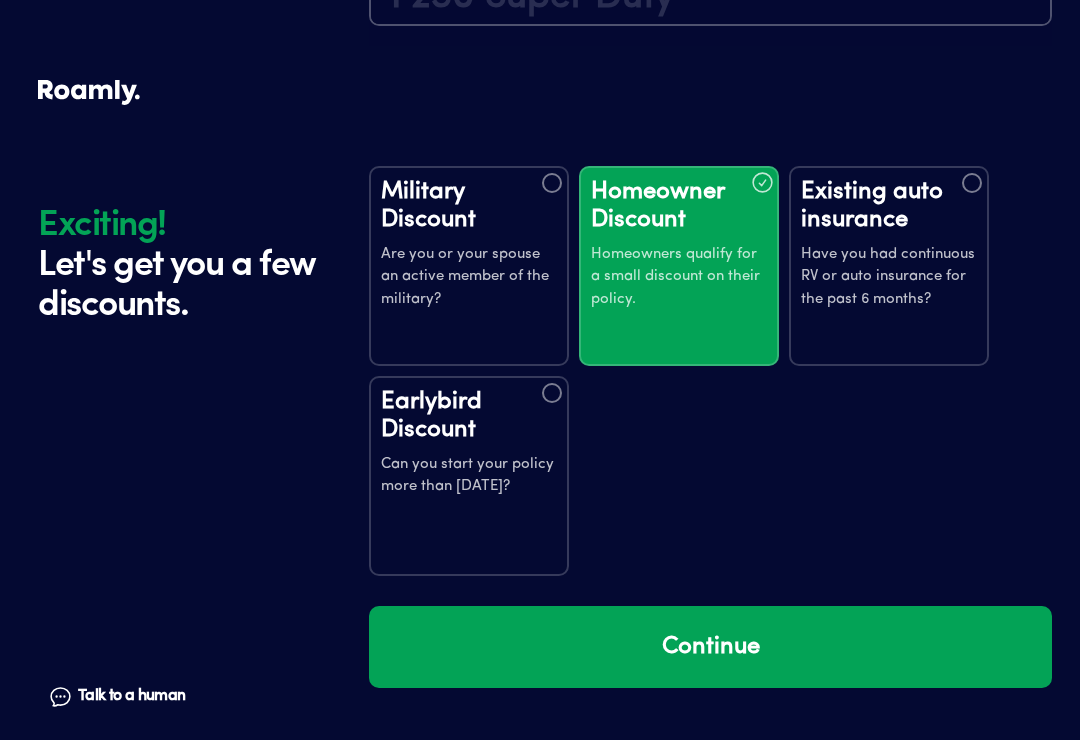 click at bounding box center [972, 183] 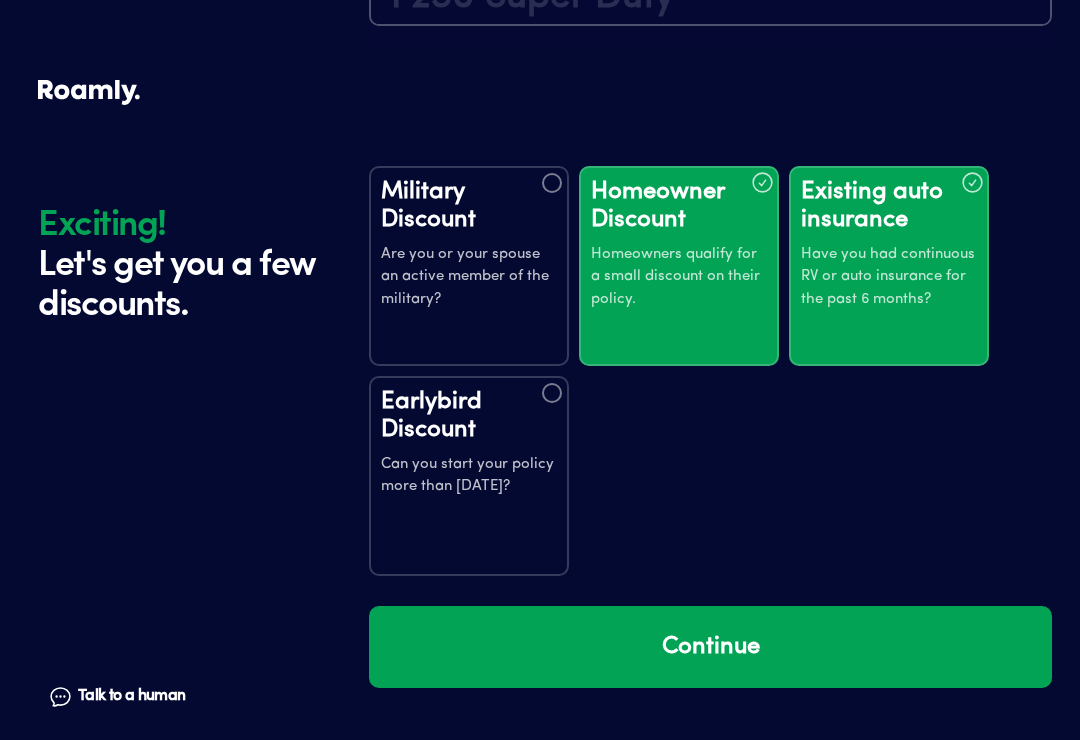 click on "Earlybird Discount Can you start your policy more than [DATE]?" at bounding box center [469, 476] 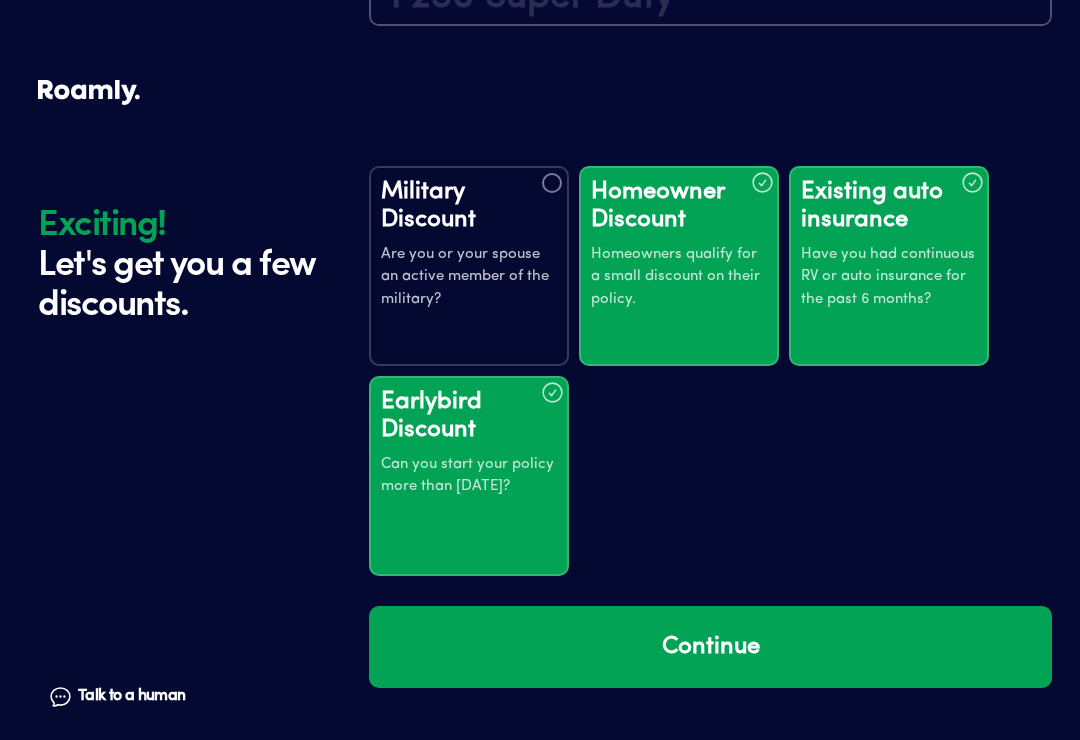 click on "Continue" at bounding box center [710, 647] 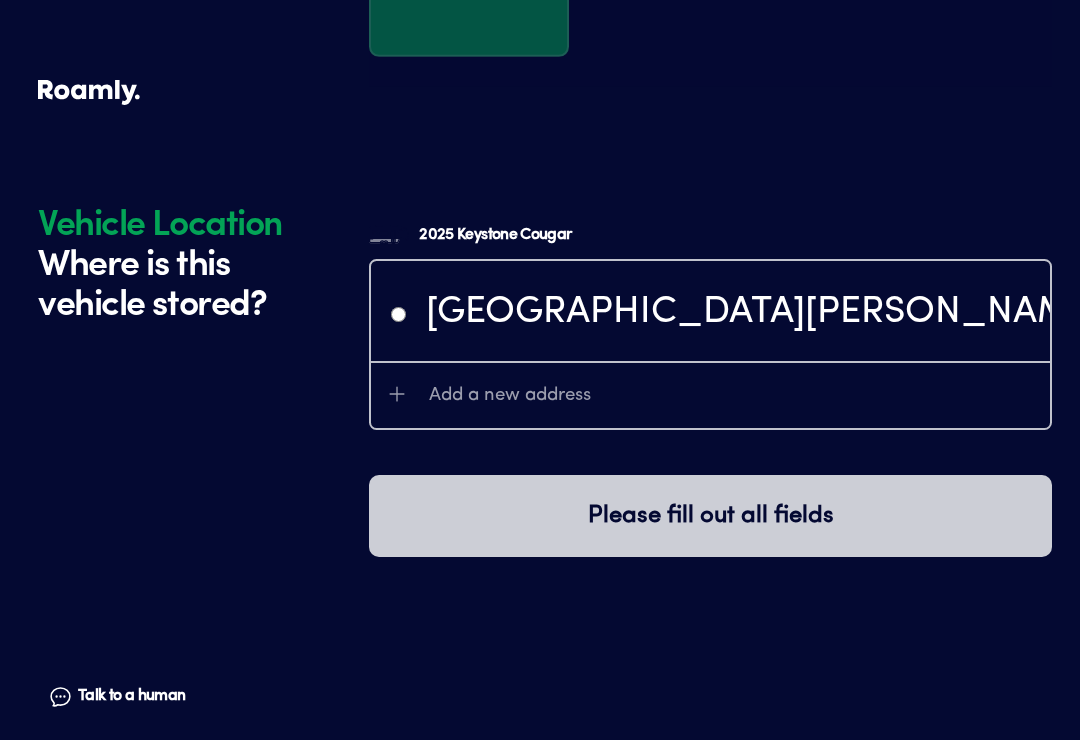 scroll, scrollTop: 4716, scrollLeft: 0, axis: vertical 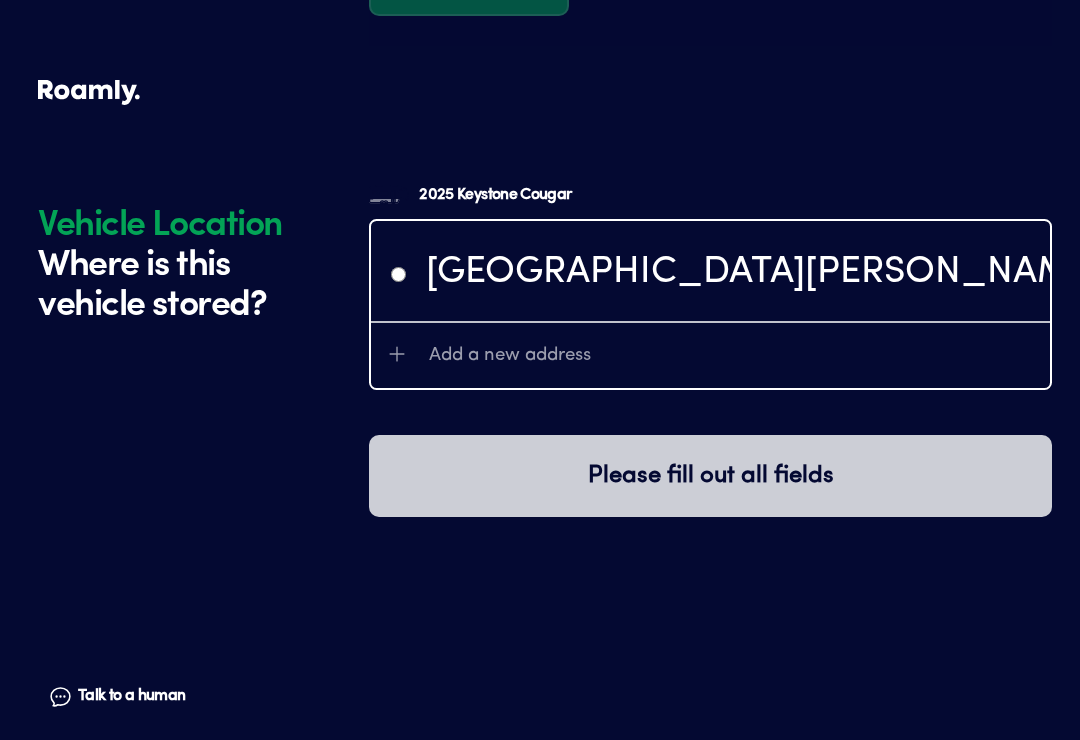click on "Add a new address" at bounding box center [732, 355] 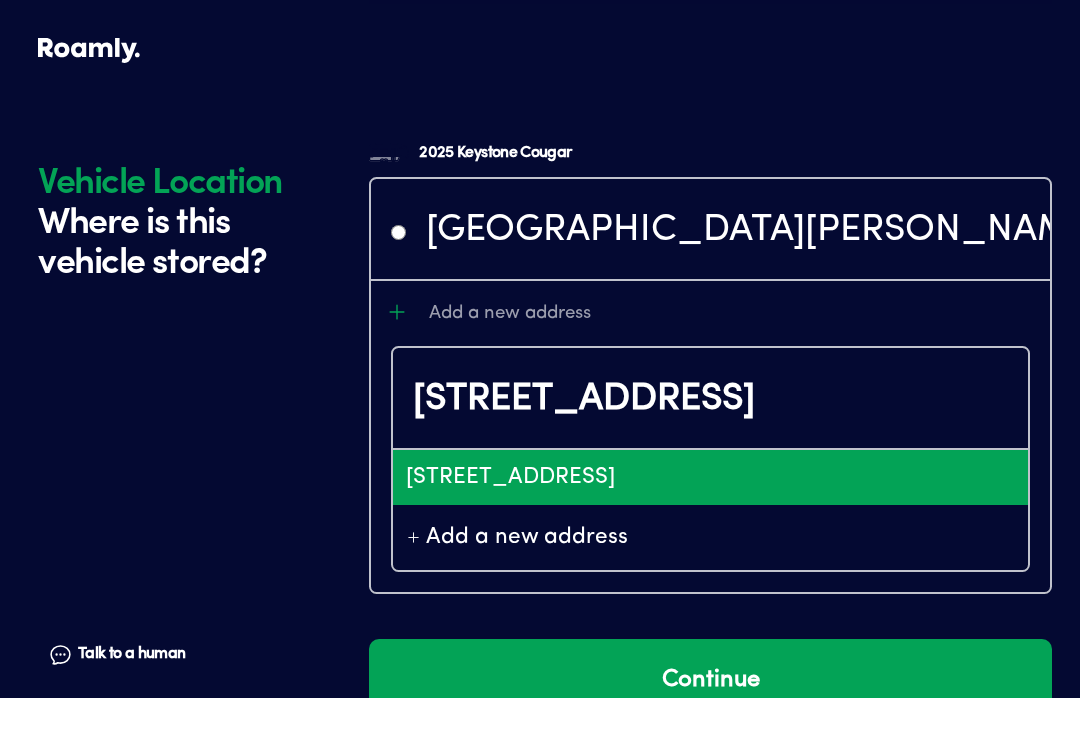 scroll, scrollTop: 4736, scrollLeft: 0, axis: vertical 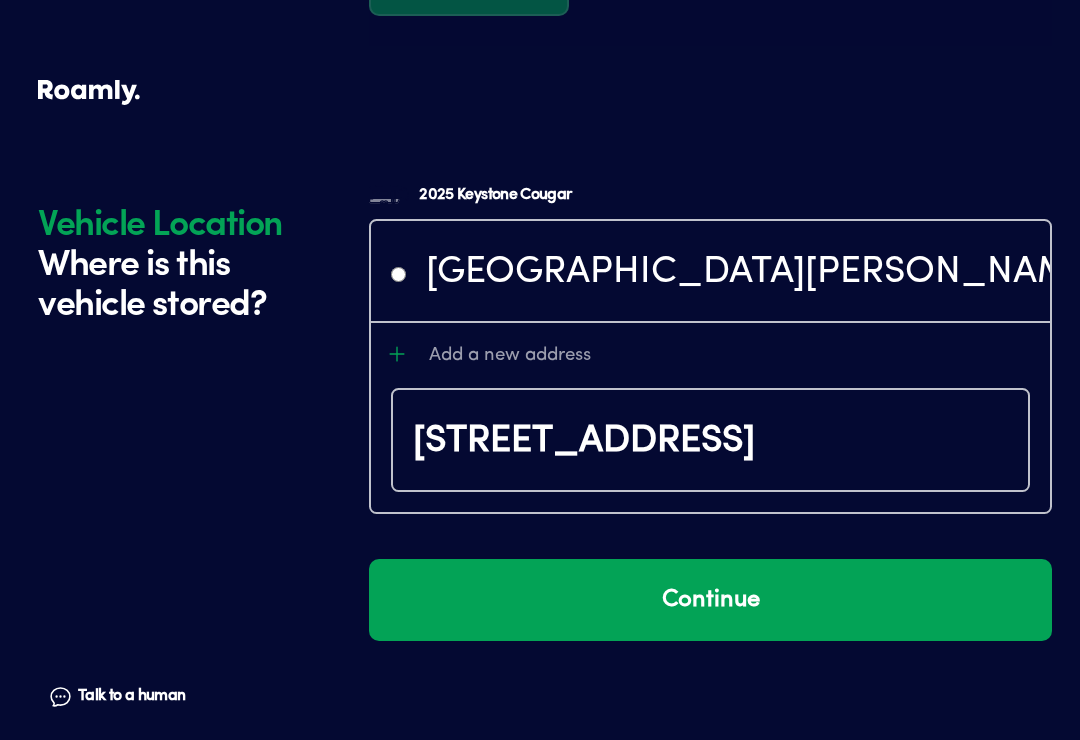 click on "Continue" at bounding box center (710, 600) 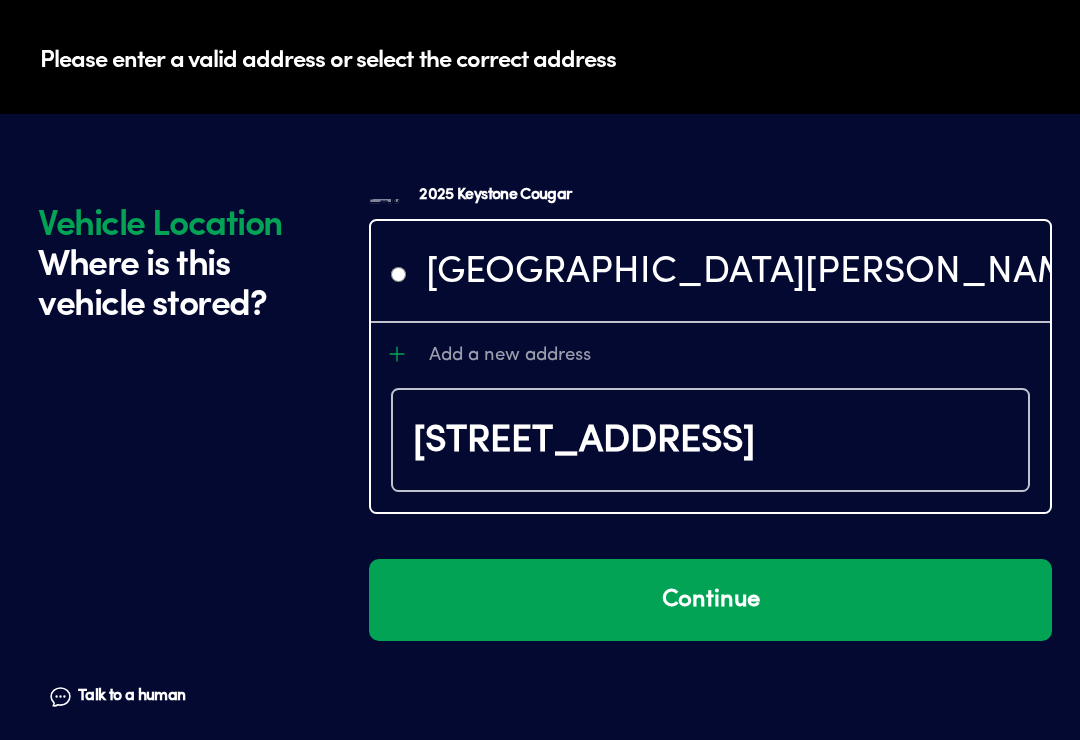 click on "[STREET_ADDRESS]" at bounding box center (710, 442) 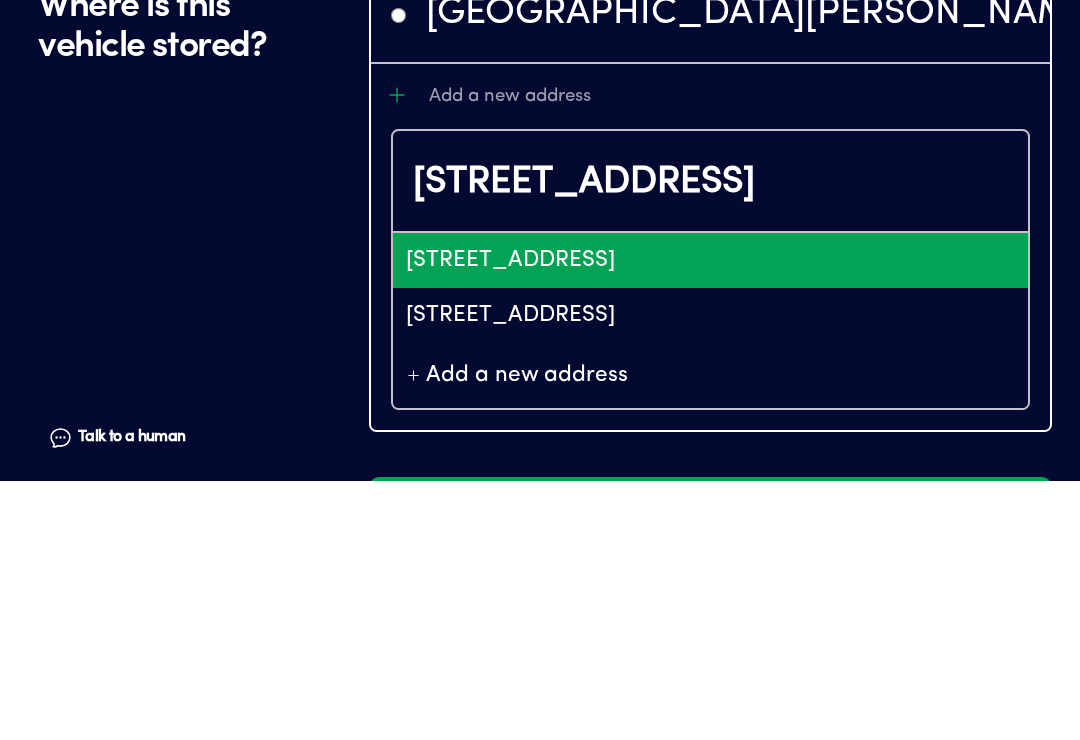 click on "[STREET_ADDRESS]" at bounding box center [710, 519] 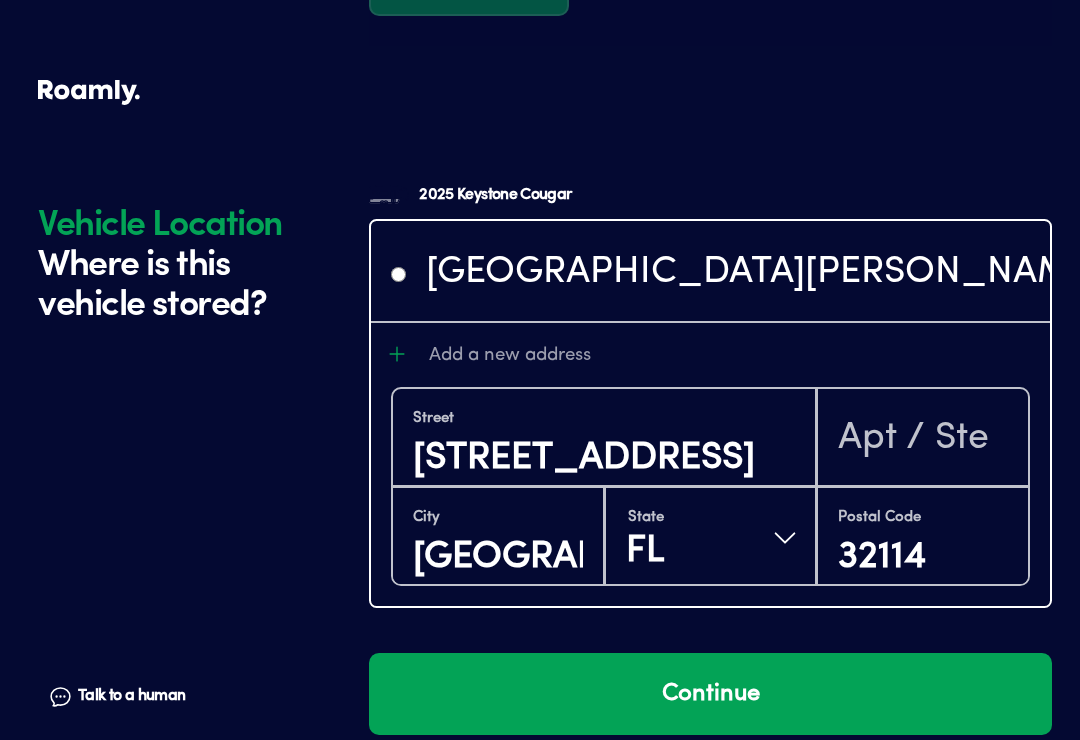 click on "Continue" at bounding box center [710, 694] 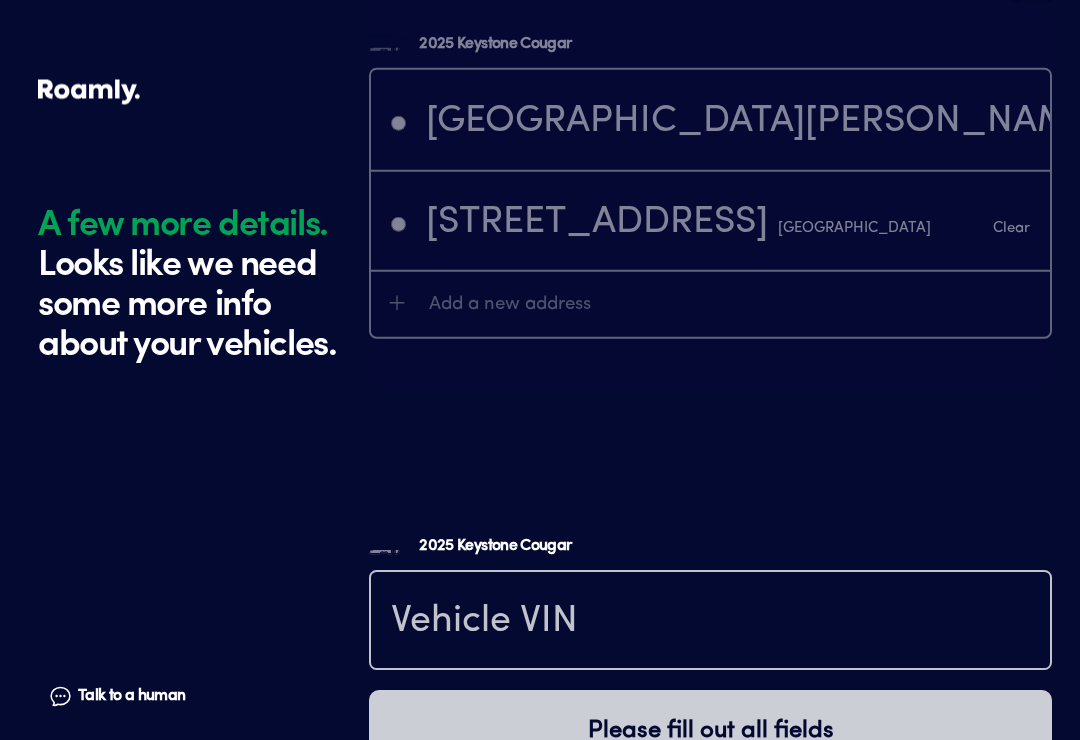 scroll, scrollTop: 5355, scrollLeft: 0, axis: vertical 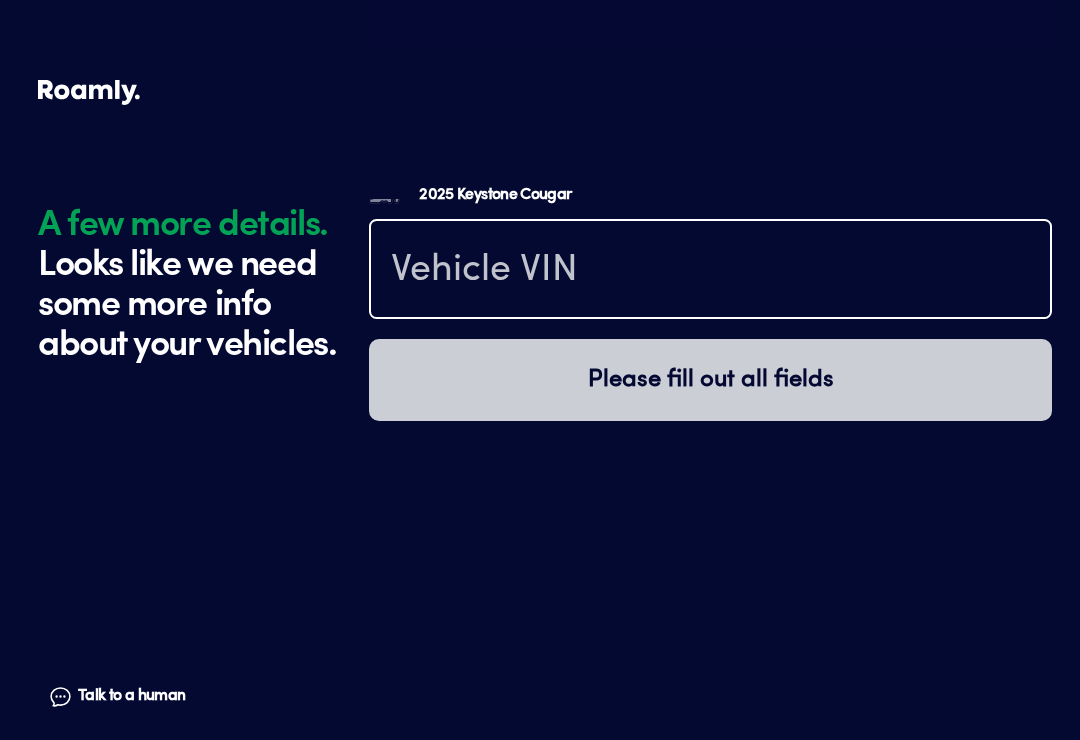 click at bounding box center (710, 271) 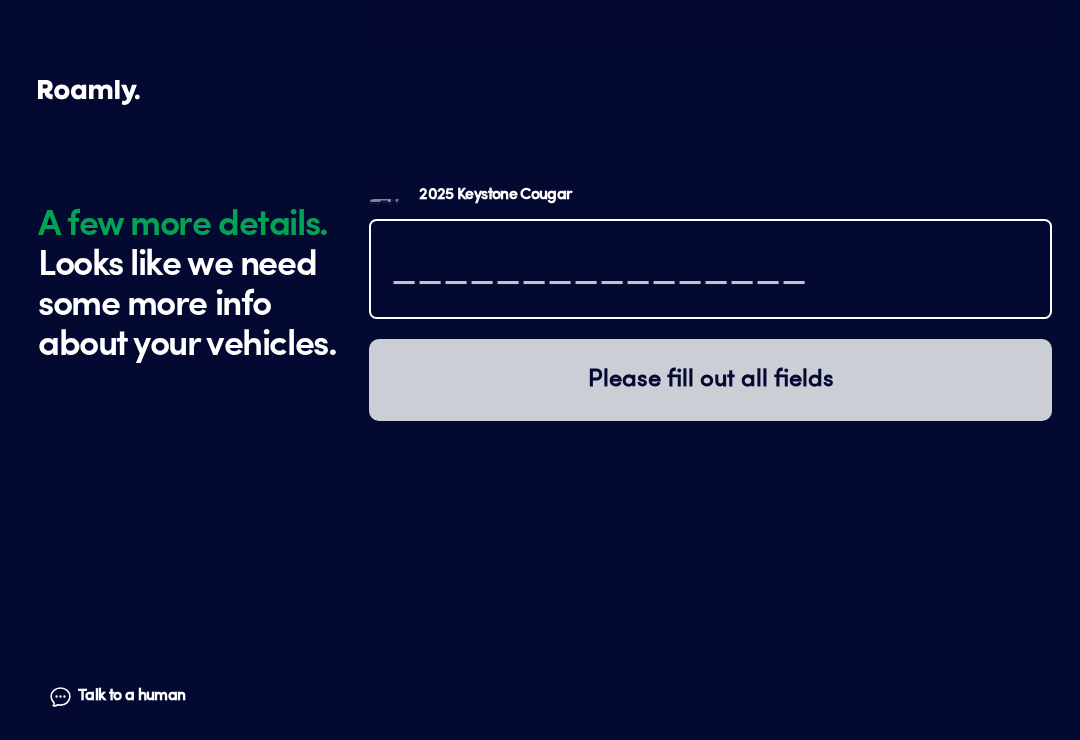type on "S________________" 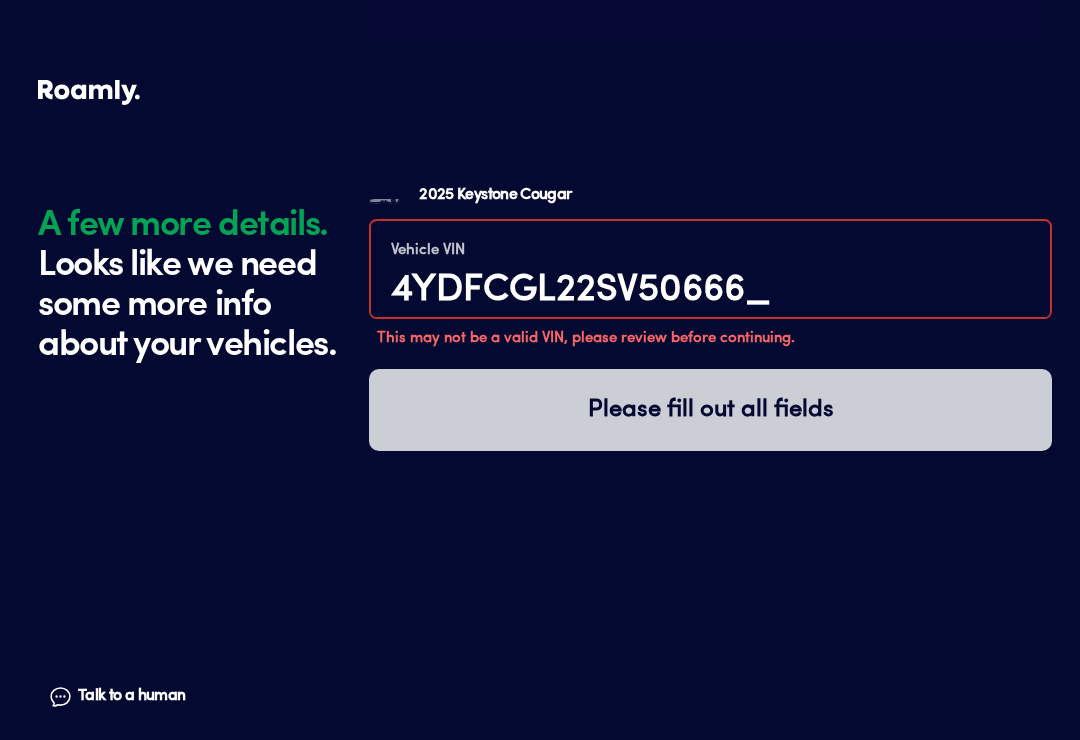 type on "[US_VEHICLE_IDENTIFICATION_NUMBER]" 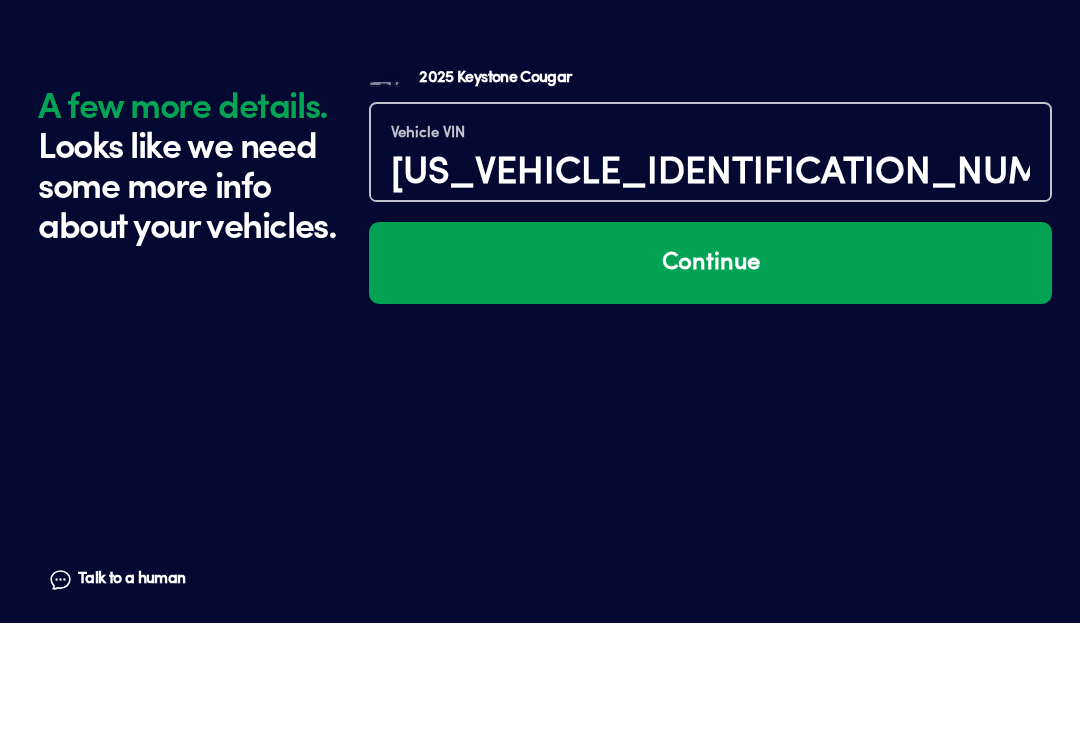 click on "Continue" at bounding box center [710, 380] 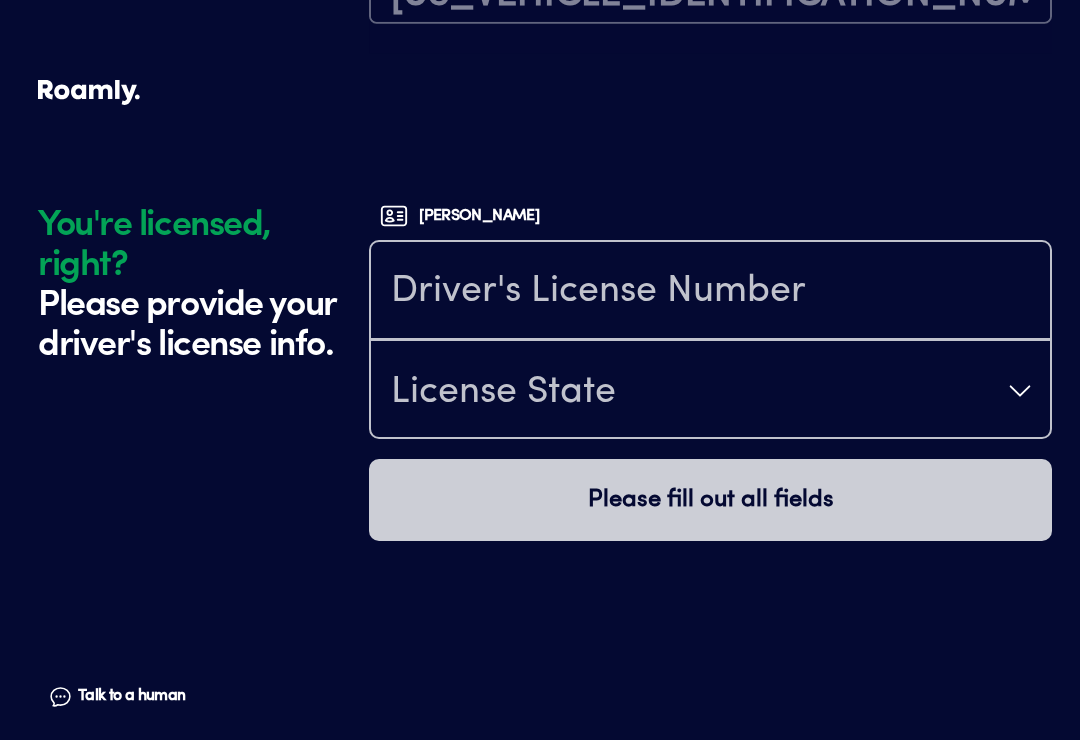 scroll, scrollTop: 5698, scrollLeft: 0, axis: vertical 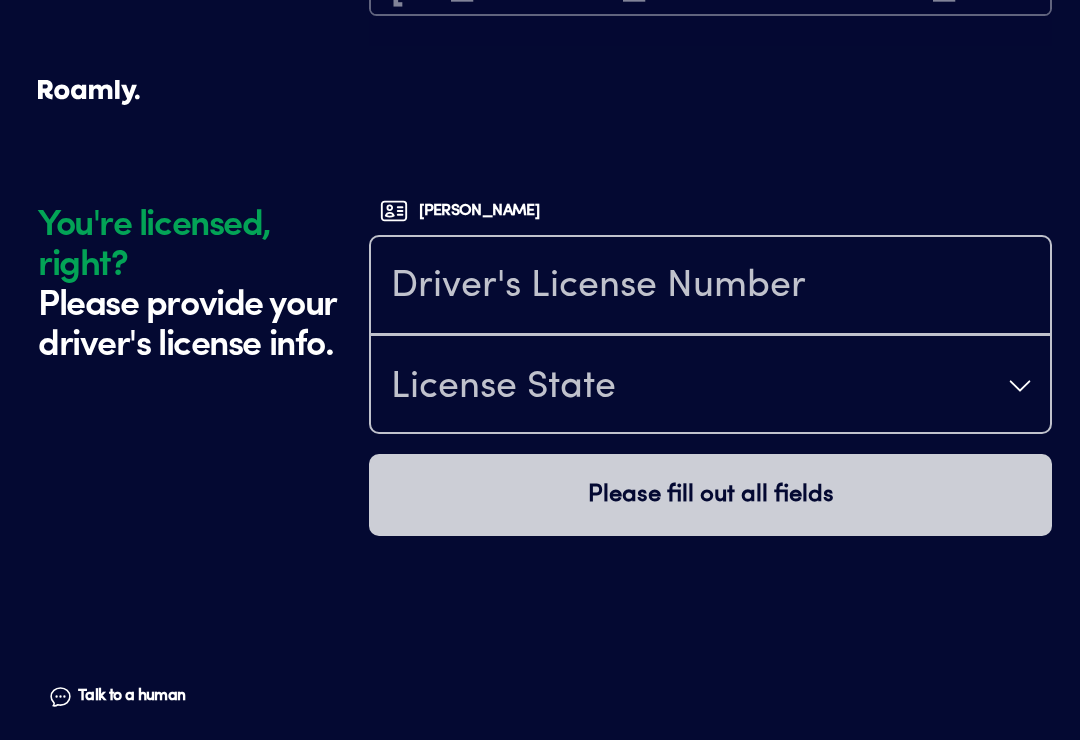 click on "Talk to a human" at bounding box center (131, 696) 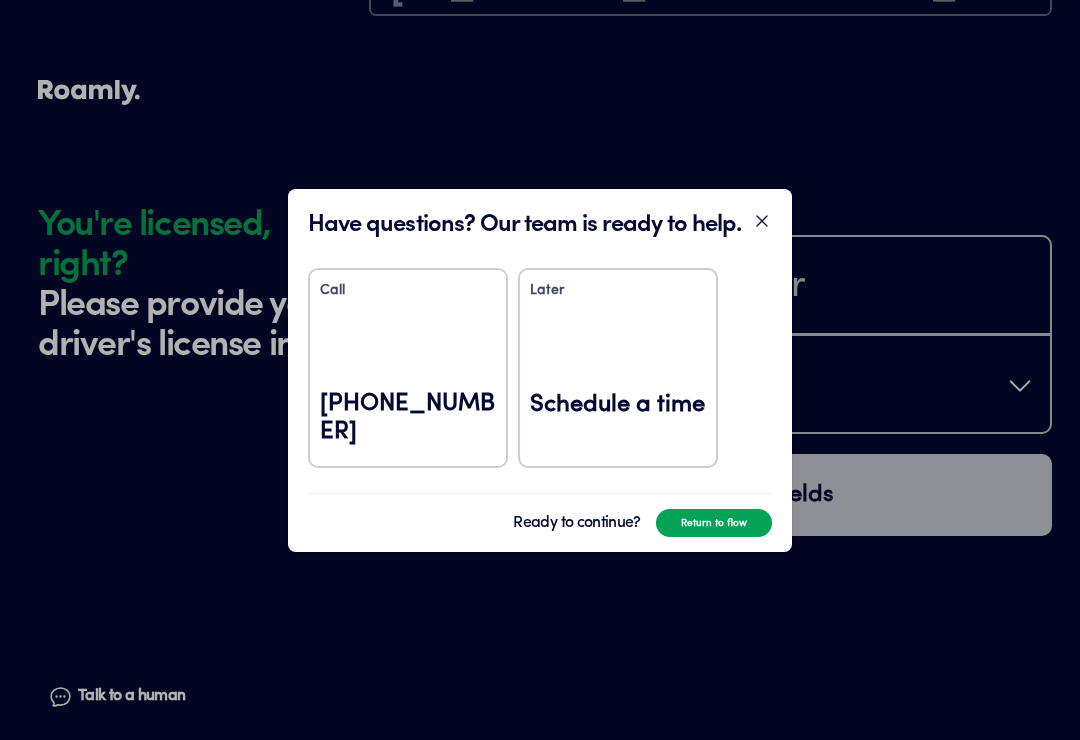 click 